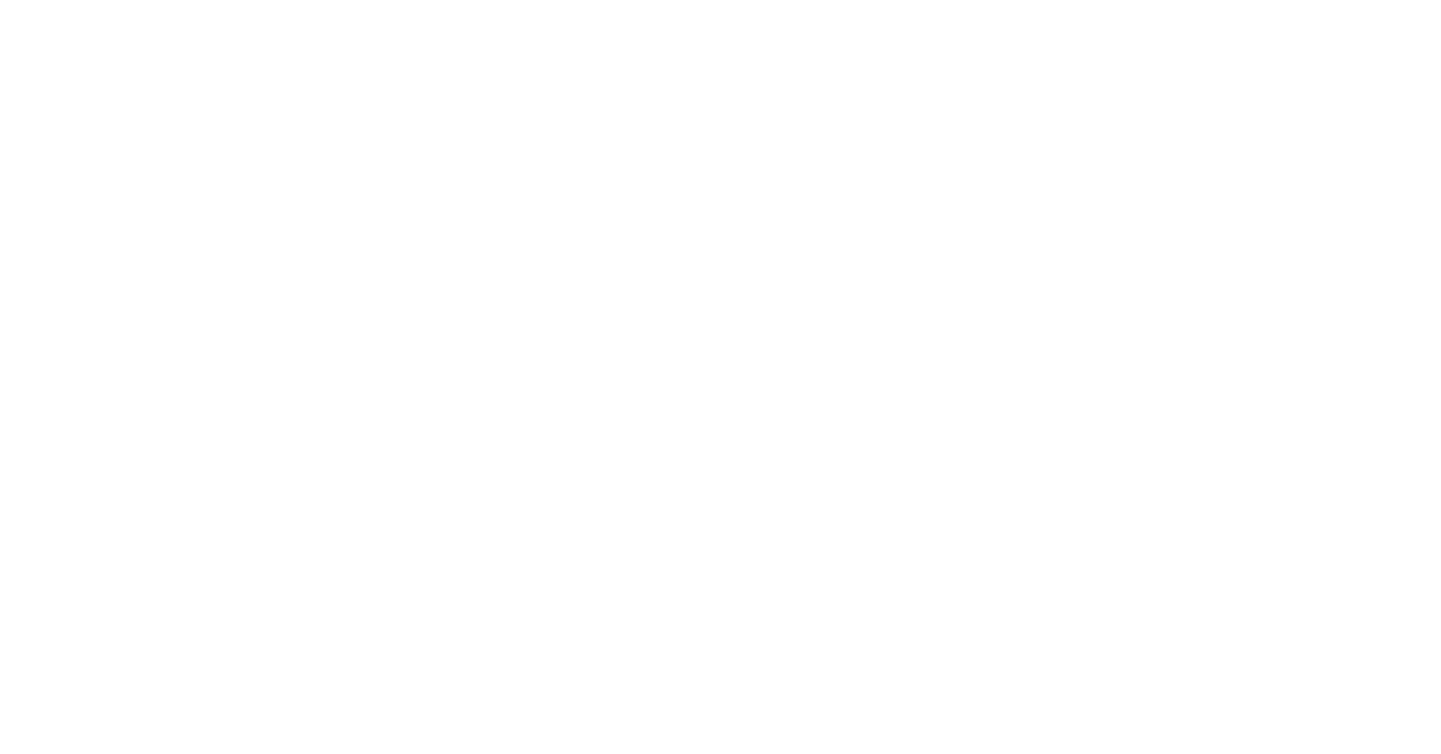 scroll, scrollTop: 0, scrollLeft: 0, axis: both 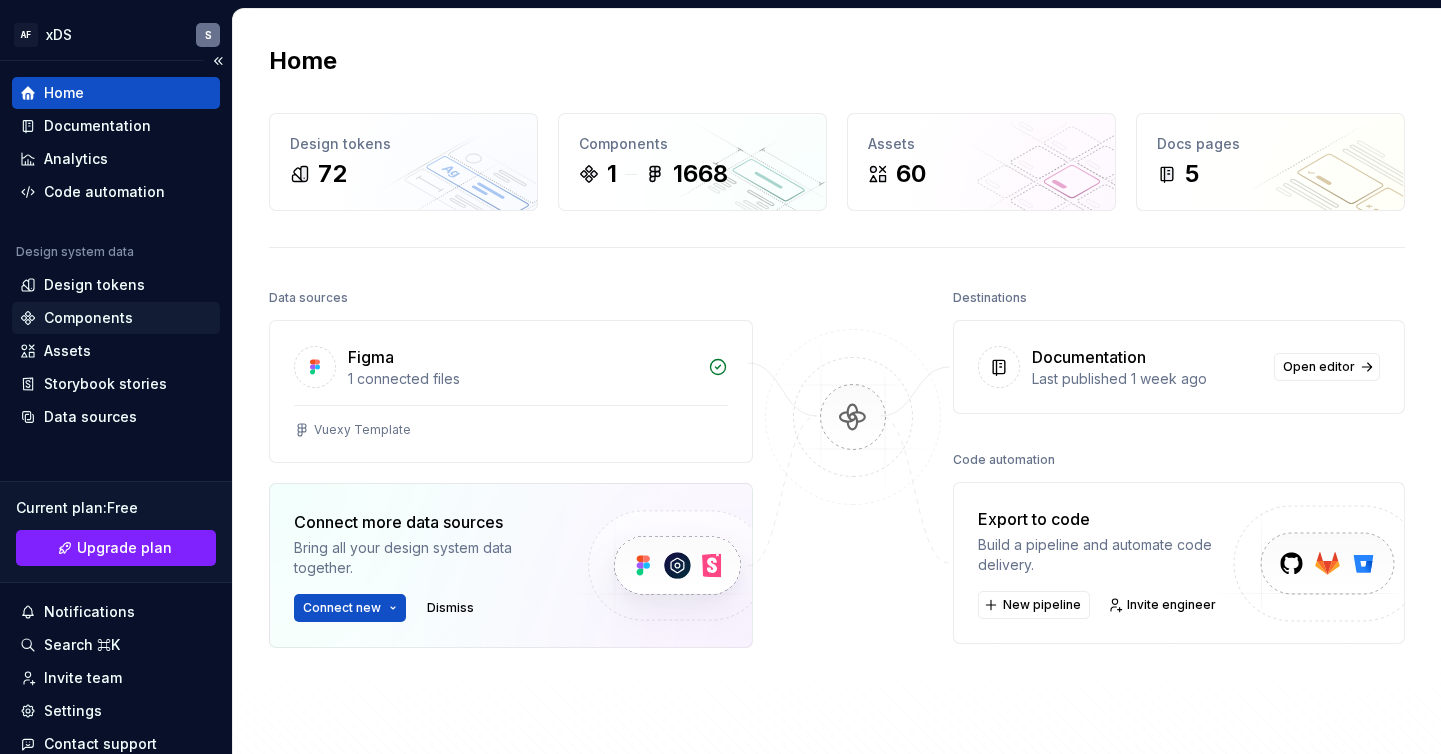 click on "Components" at bounding box center (88, 318) 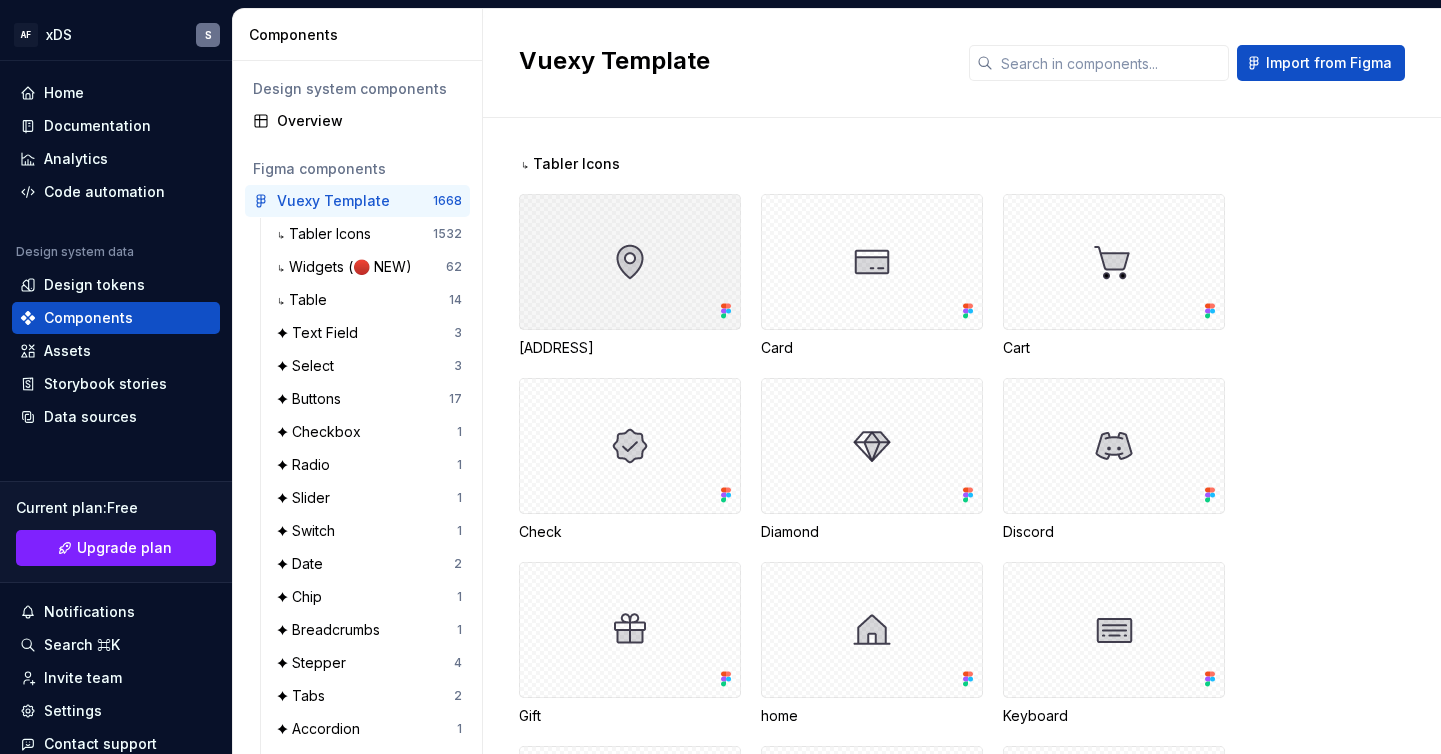 click at bounding box center [630, 262] 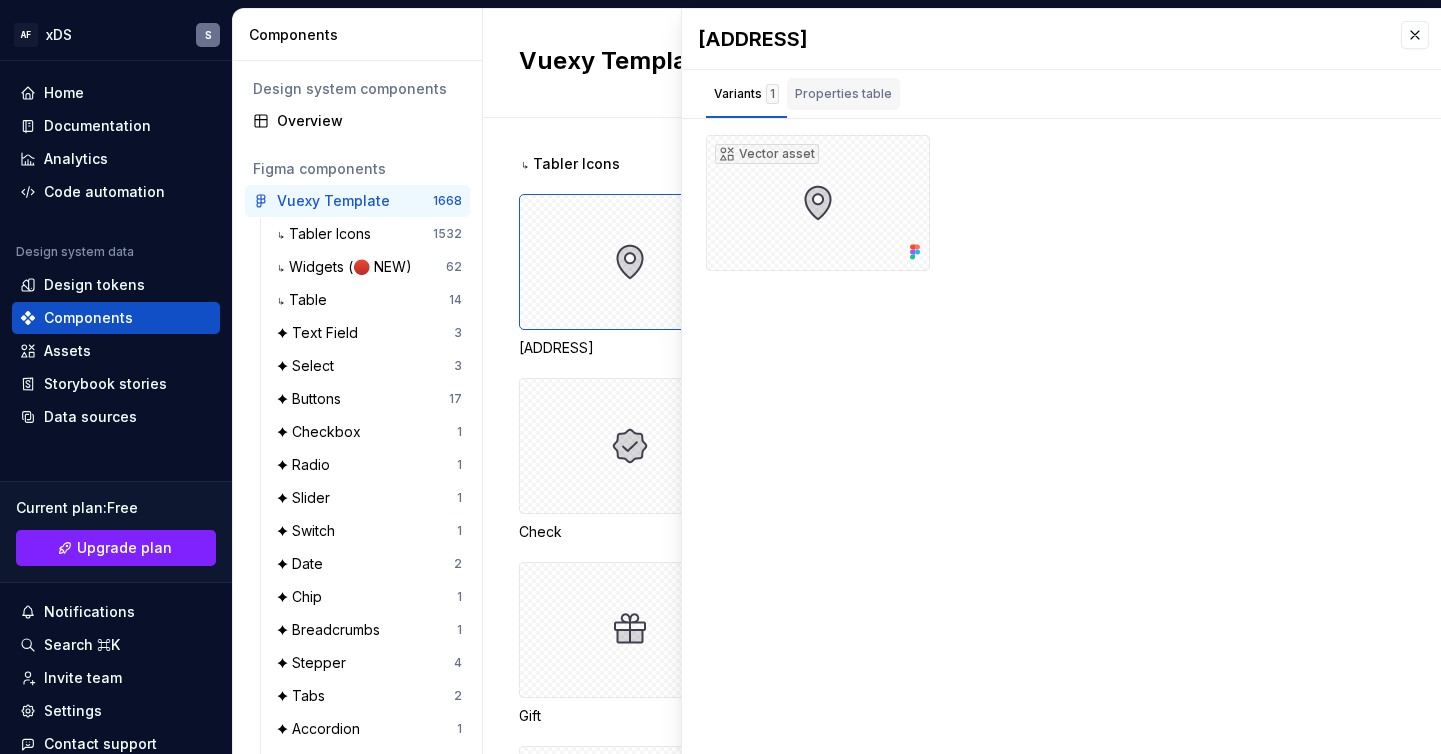 click on "Properties table" at bounding box center (843, 94) 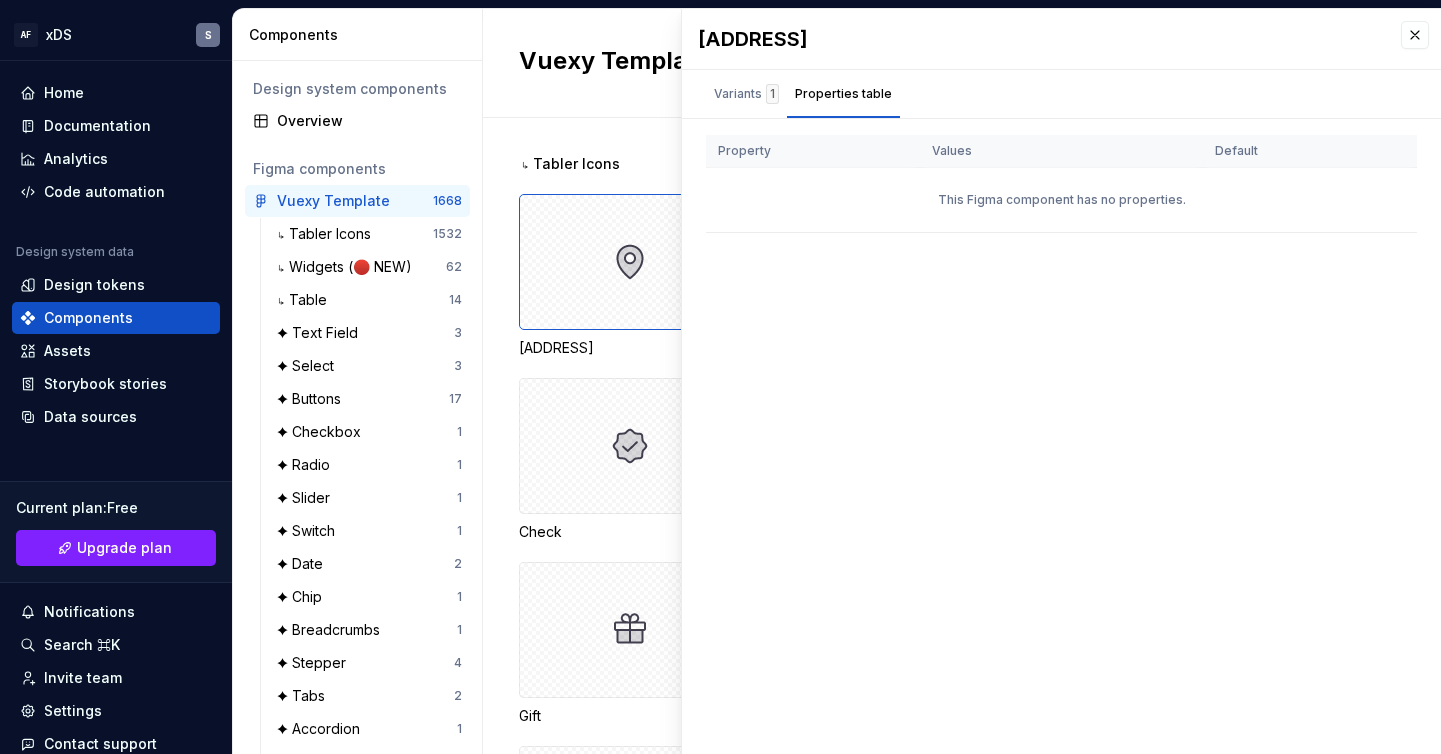 click on "This Figma component has no properties." at bounding box center (1061, 200) 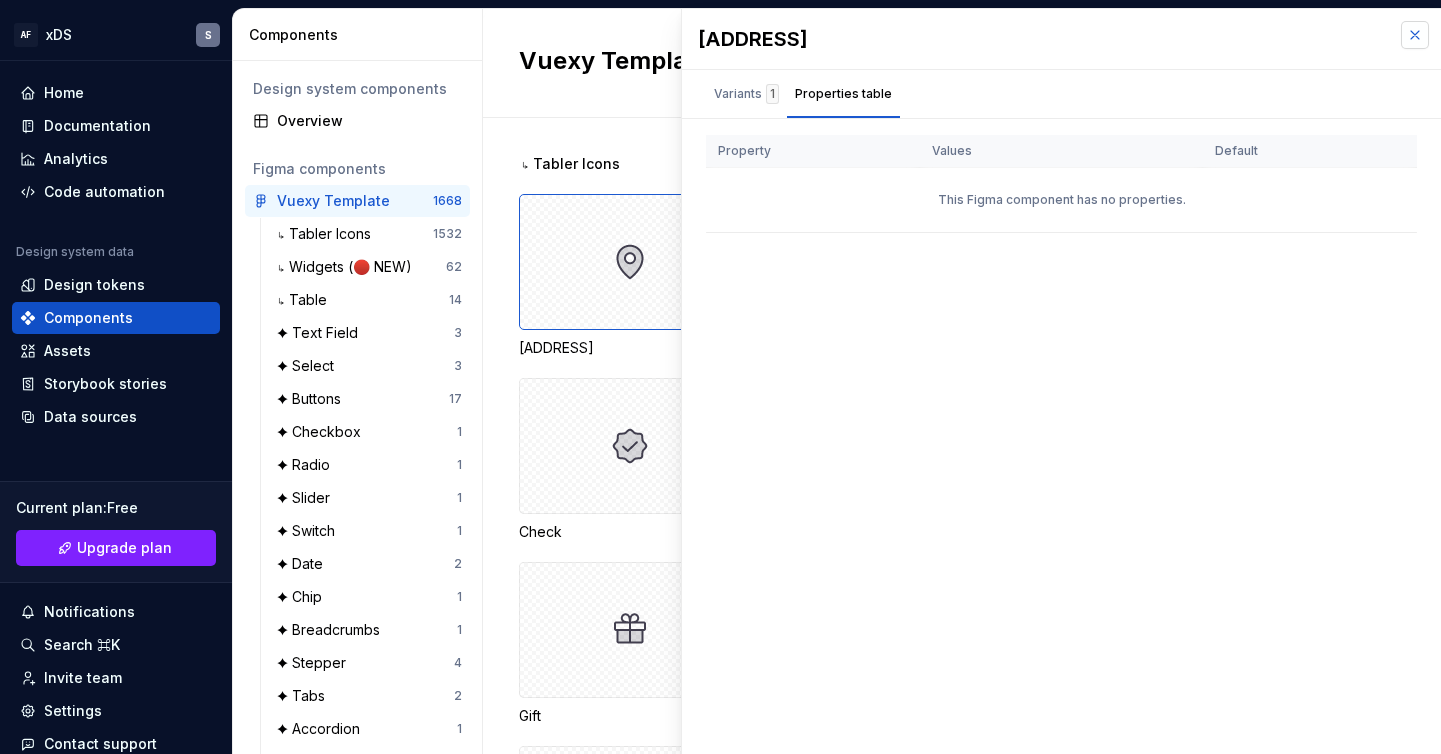 click at bounding box center (1415, 35) 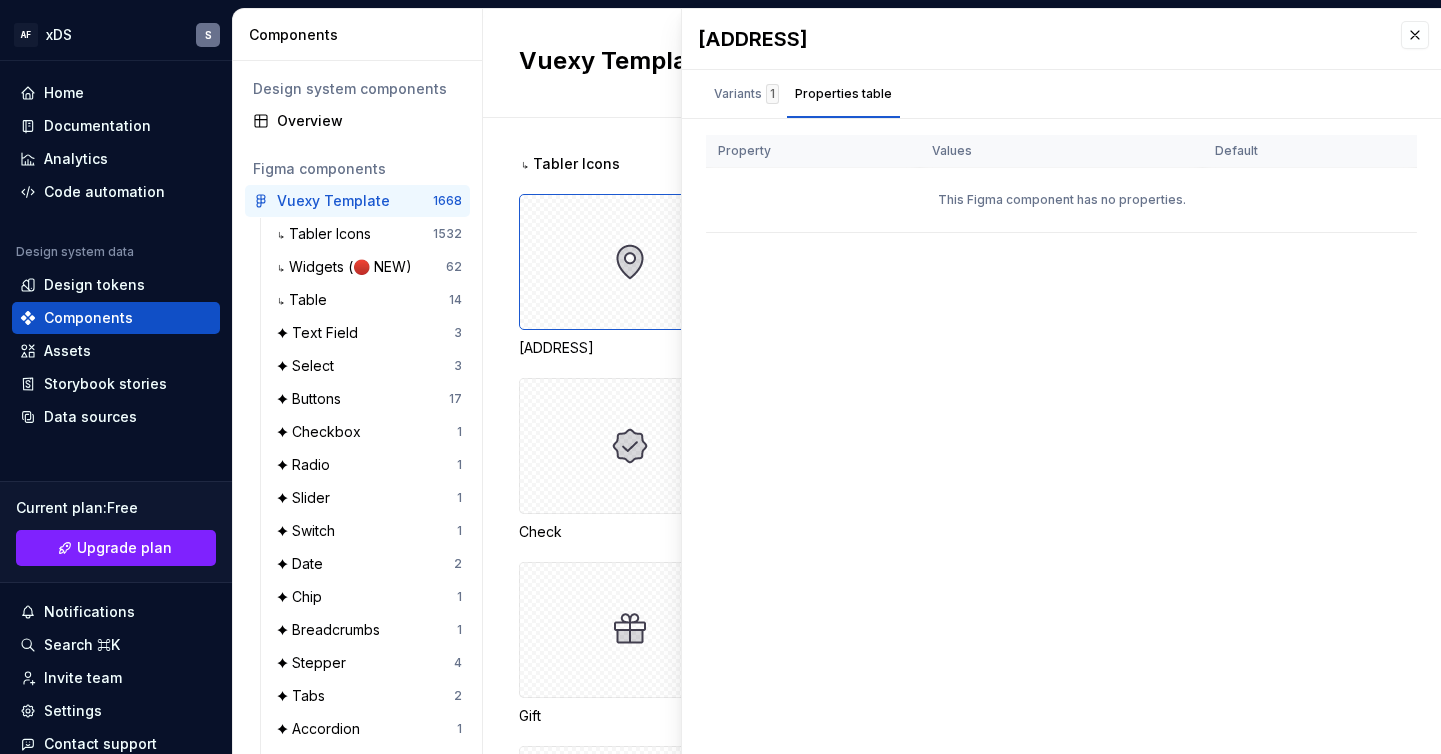 click on "↳  Tabler Icons [ADDRESS] Card Cart Check Discord Gift home Keyboard Laptop Lightbulb moon office Paper Rocket Storefront Suitcase sun Twitter User User Info vuexy-logo [WALLET]" at bounding box center [962, 436] 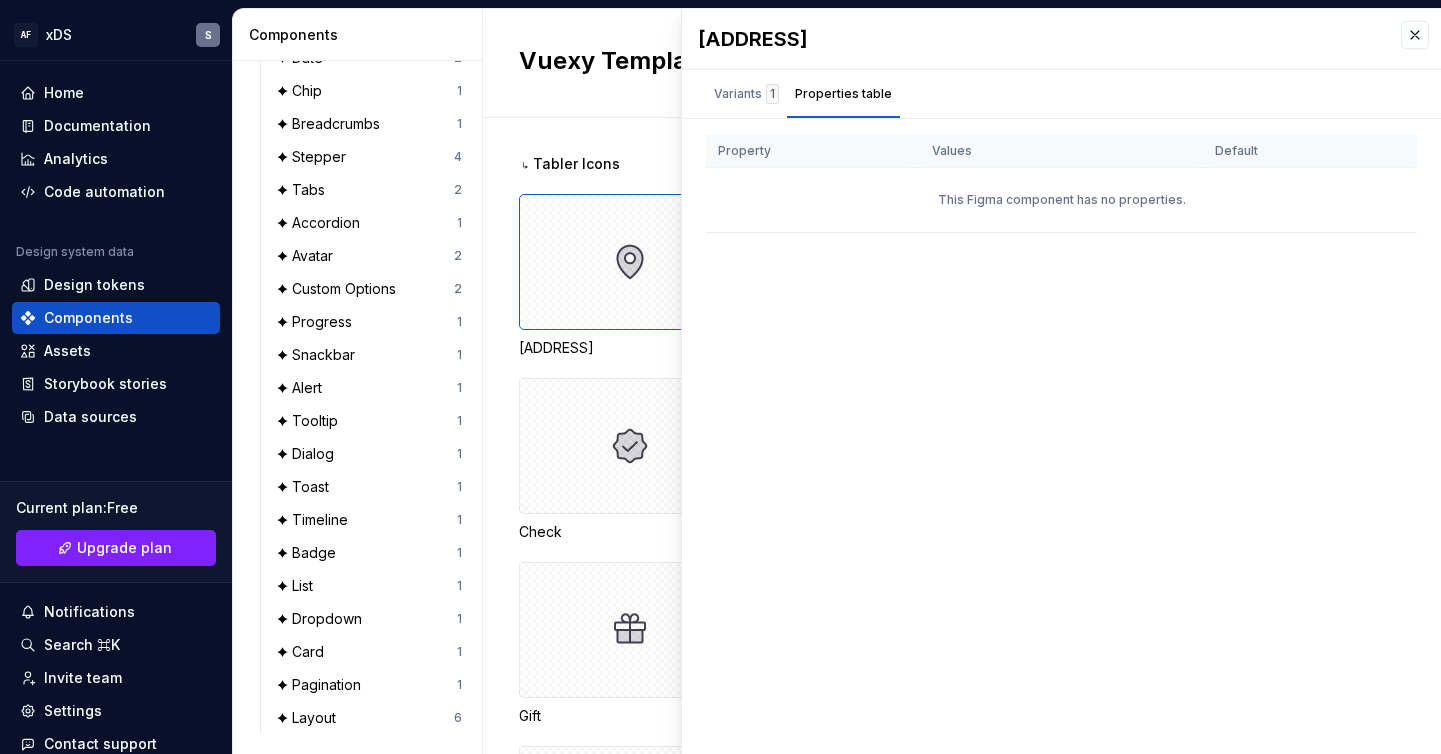 scroll, scrollTop: 506, scrollLeft: 0, axis: vertical 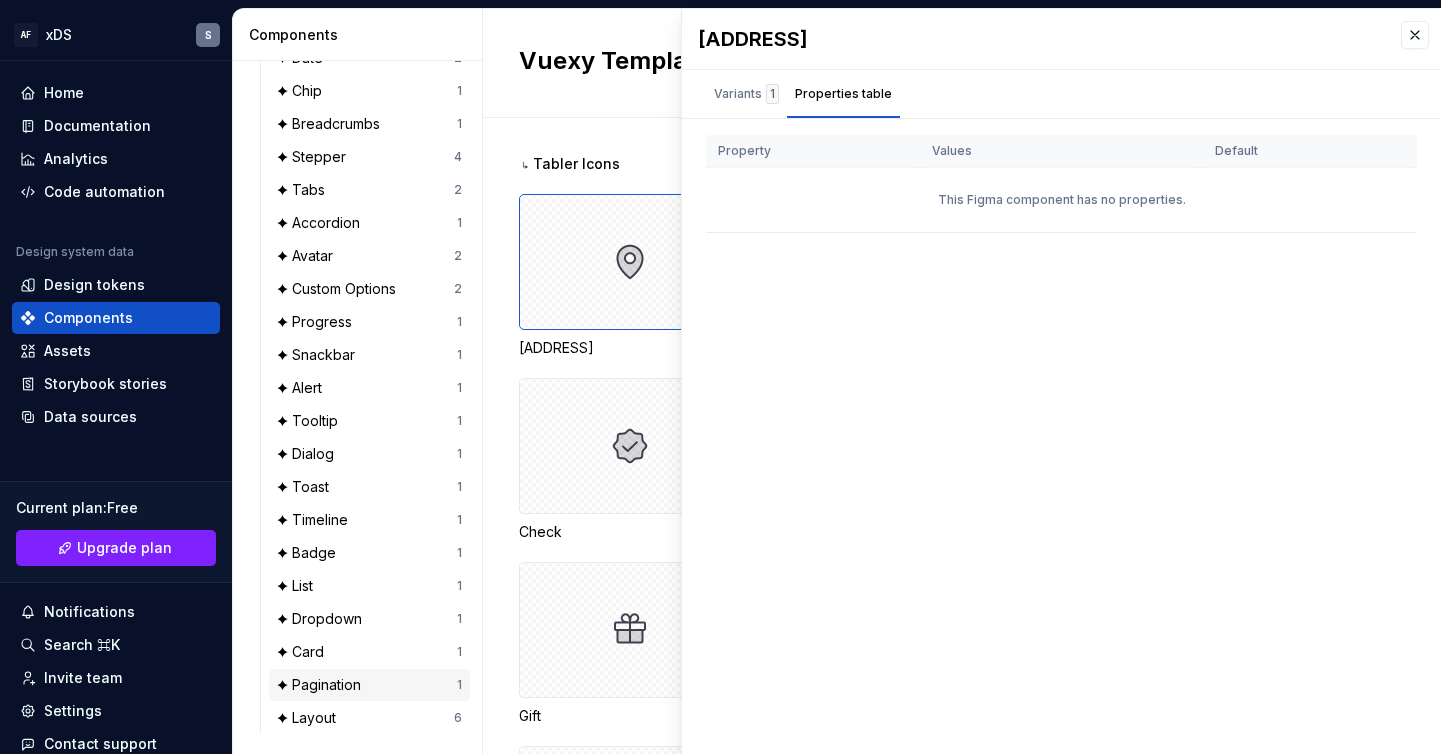 click on "✦  Pagination" at bounding box center [323, 685] 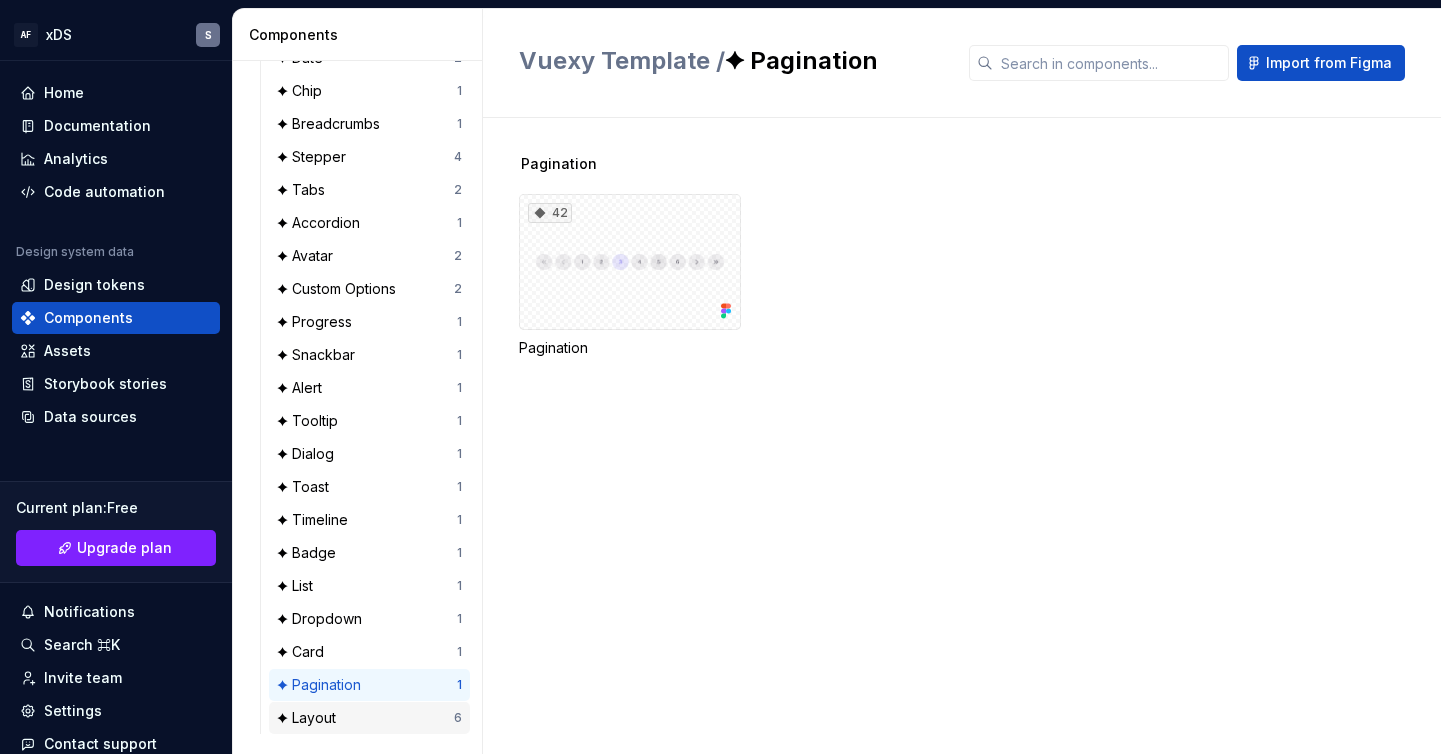 click on "✦  Layout" at bounding box center (310, 718) 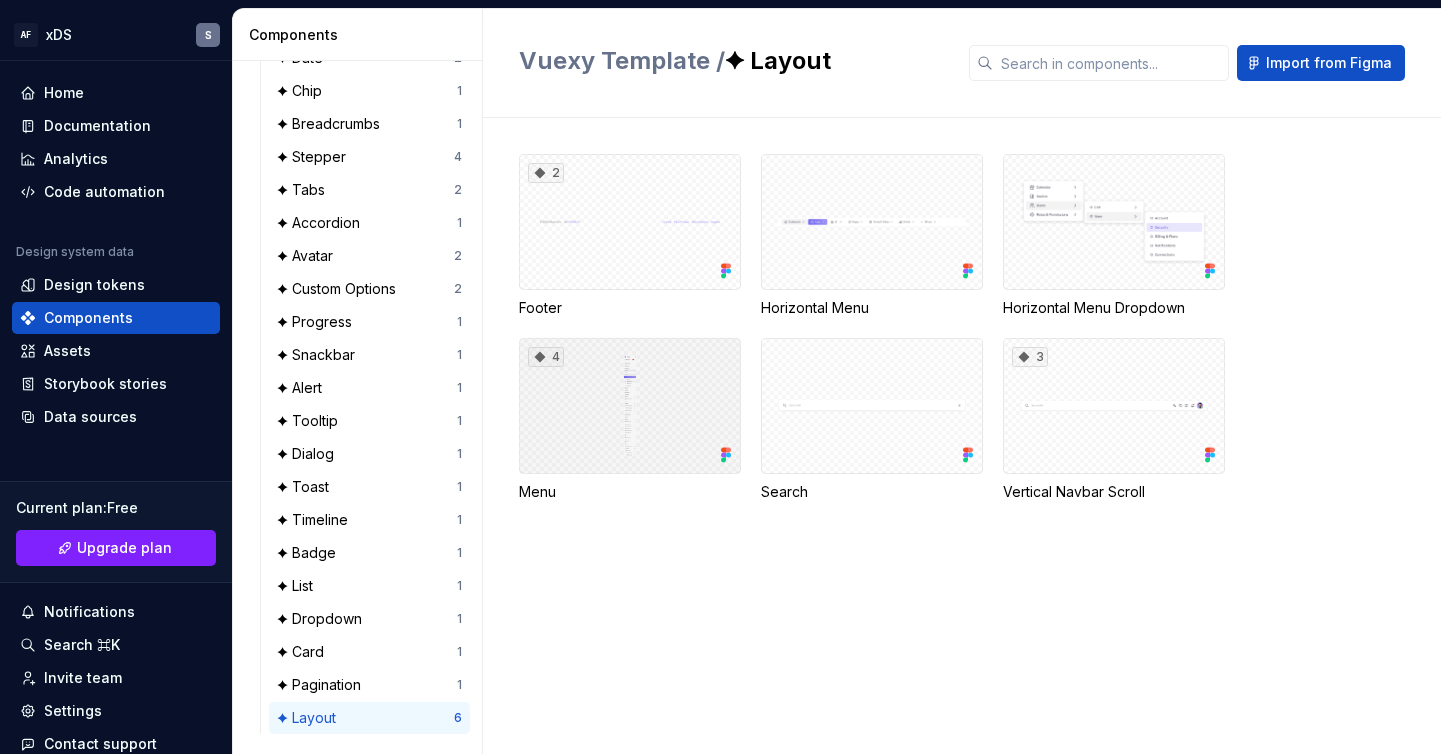 click on "4" at bounding box center (630, 406) 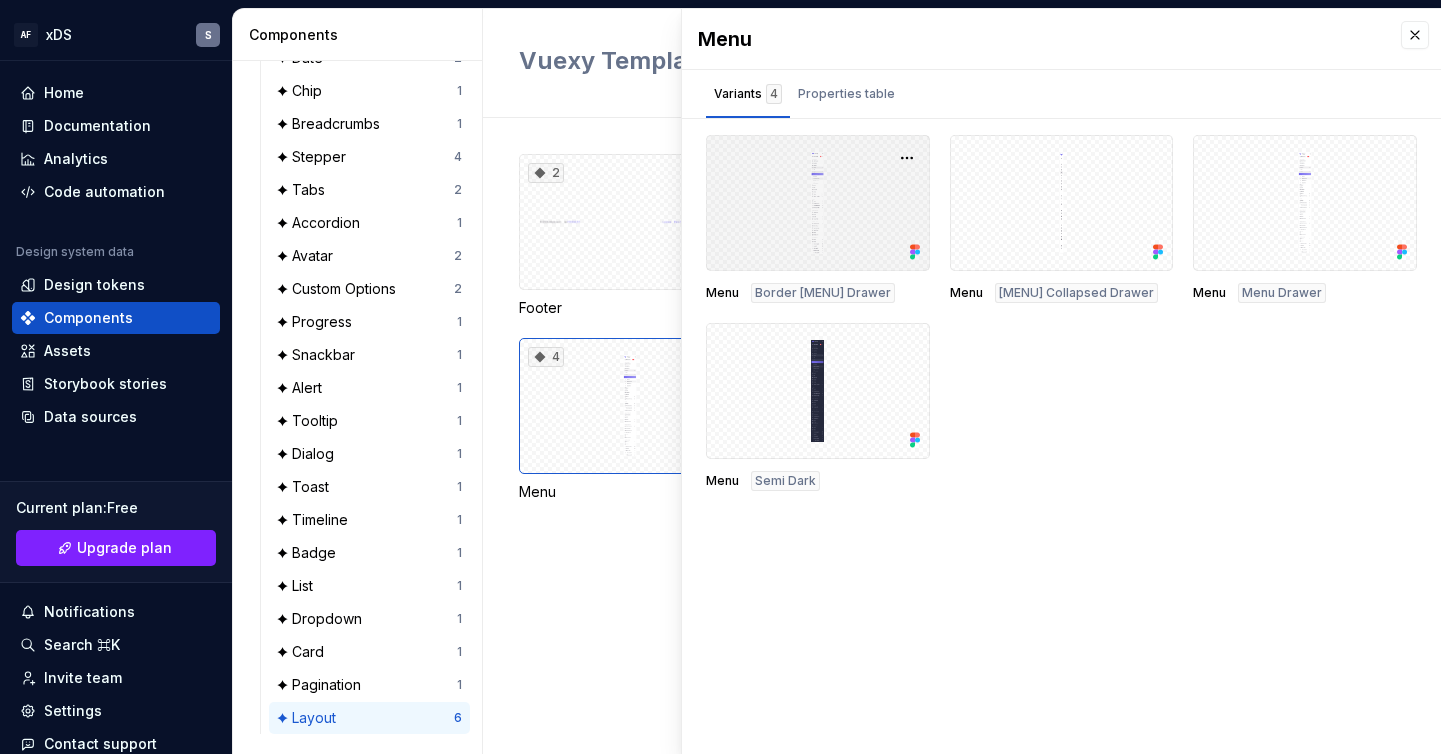 click at bounding box center [818, 203] 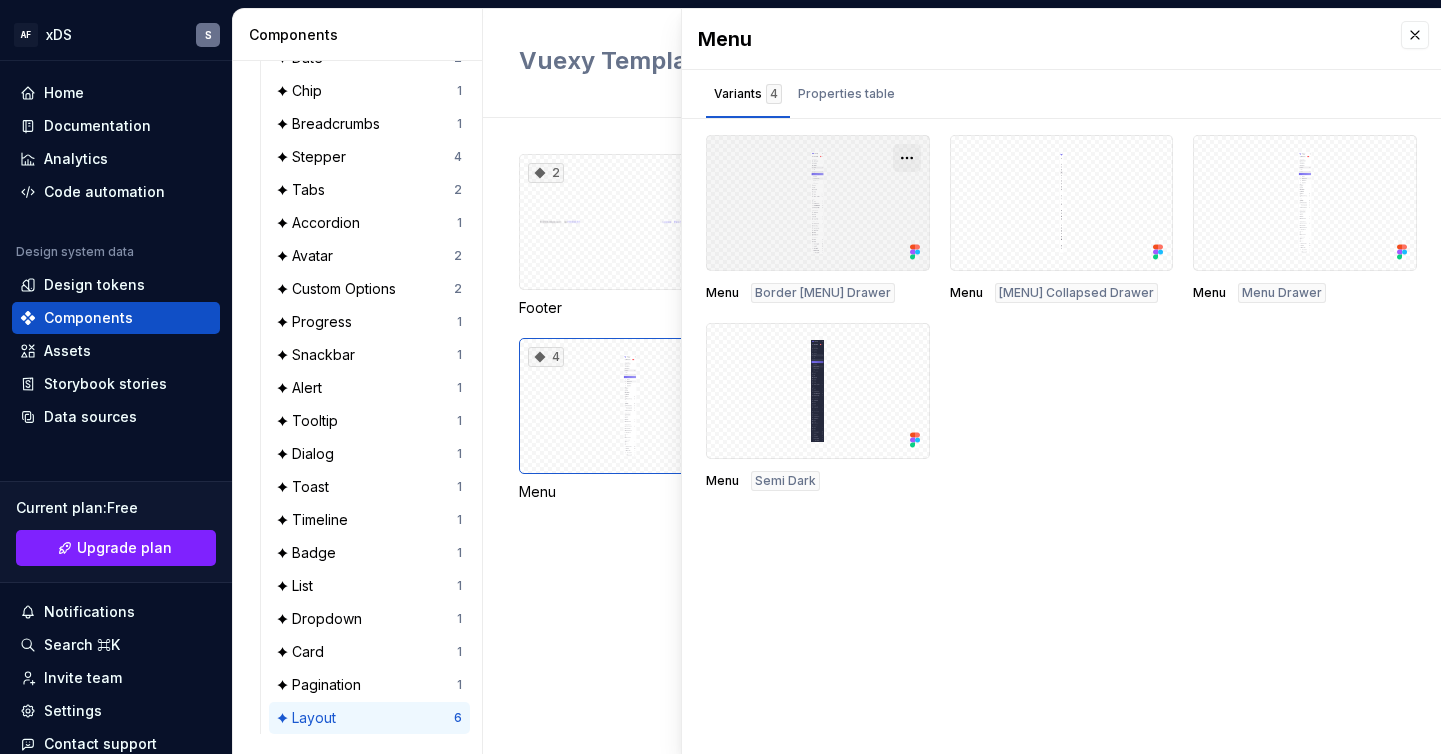 click at bounding box center [907, 158] 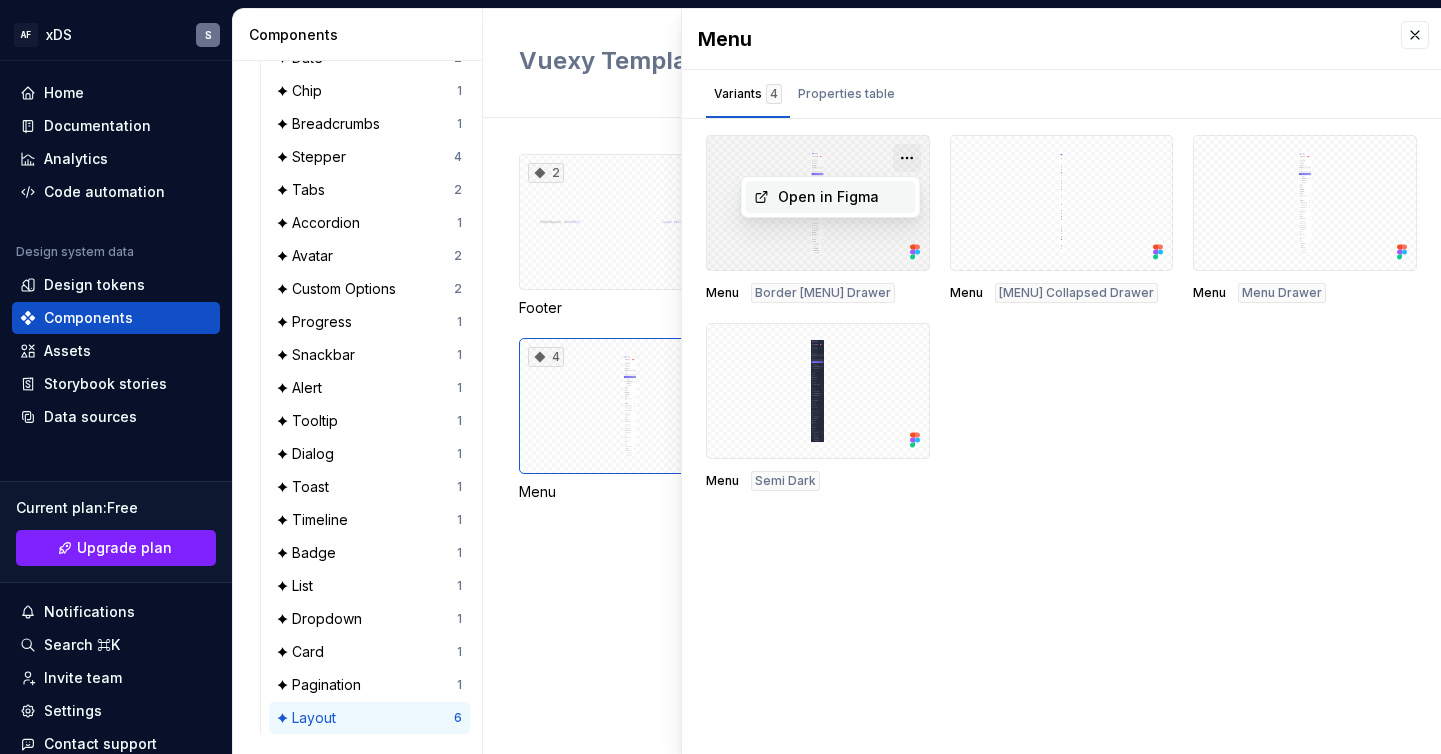click at bounding box center [907, 158] 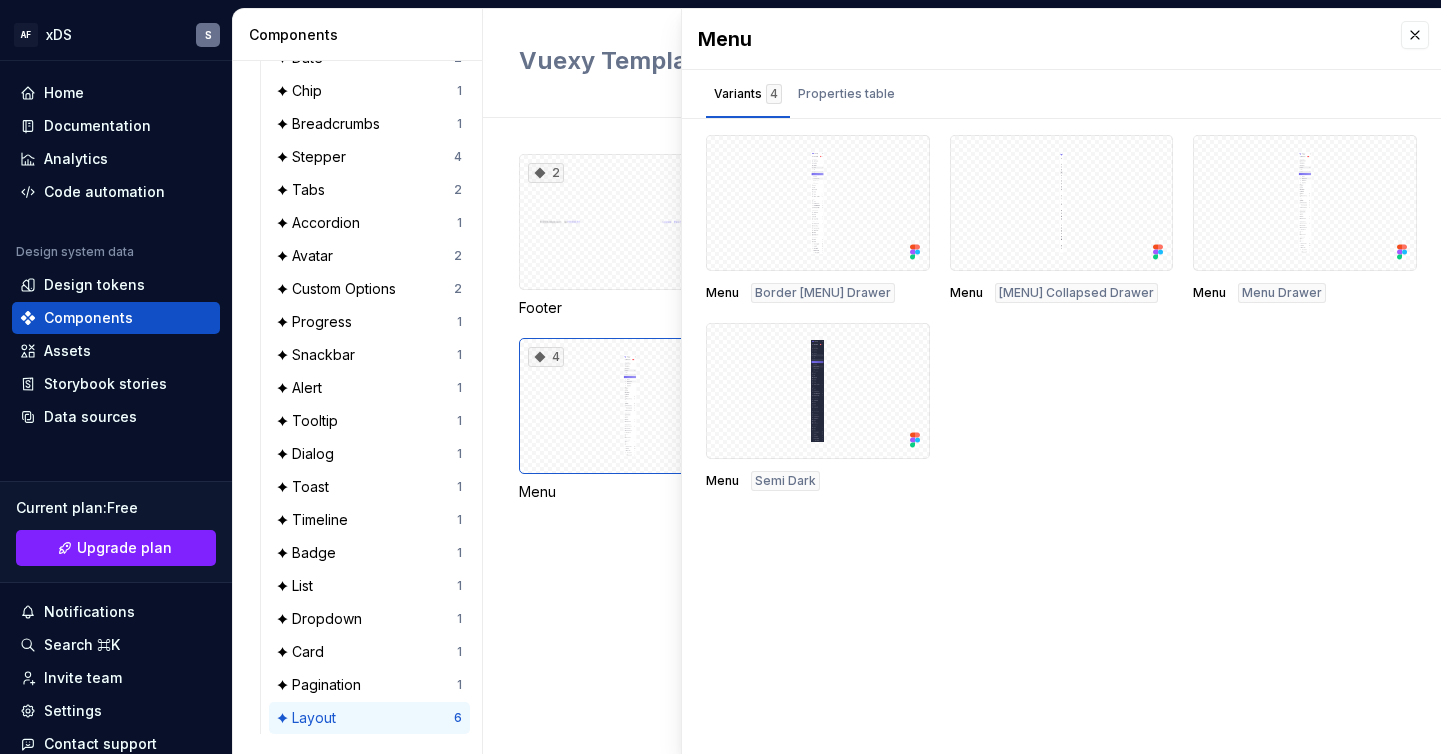 click on "Border [MENU] Drawer" at bounding box center (823, 293) 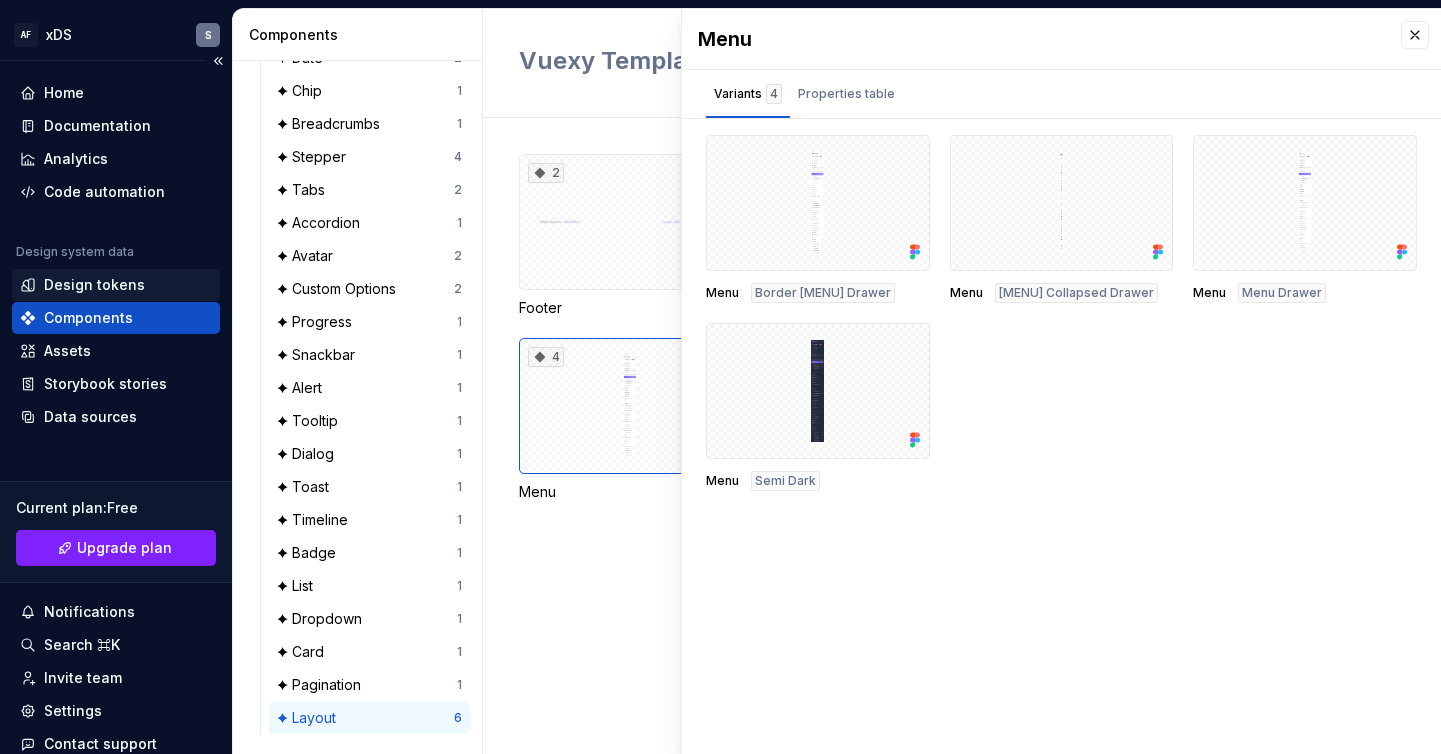click on "Design tokens" at bounding box center (94, 285) 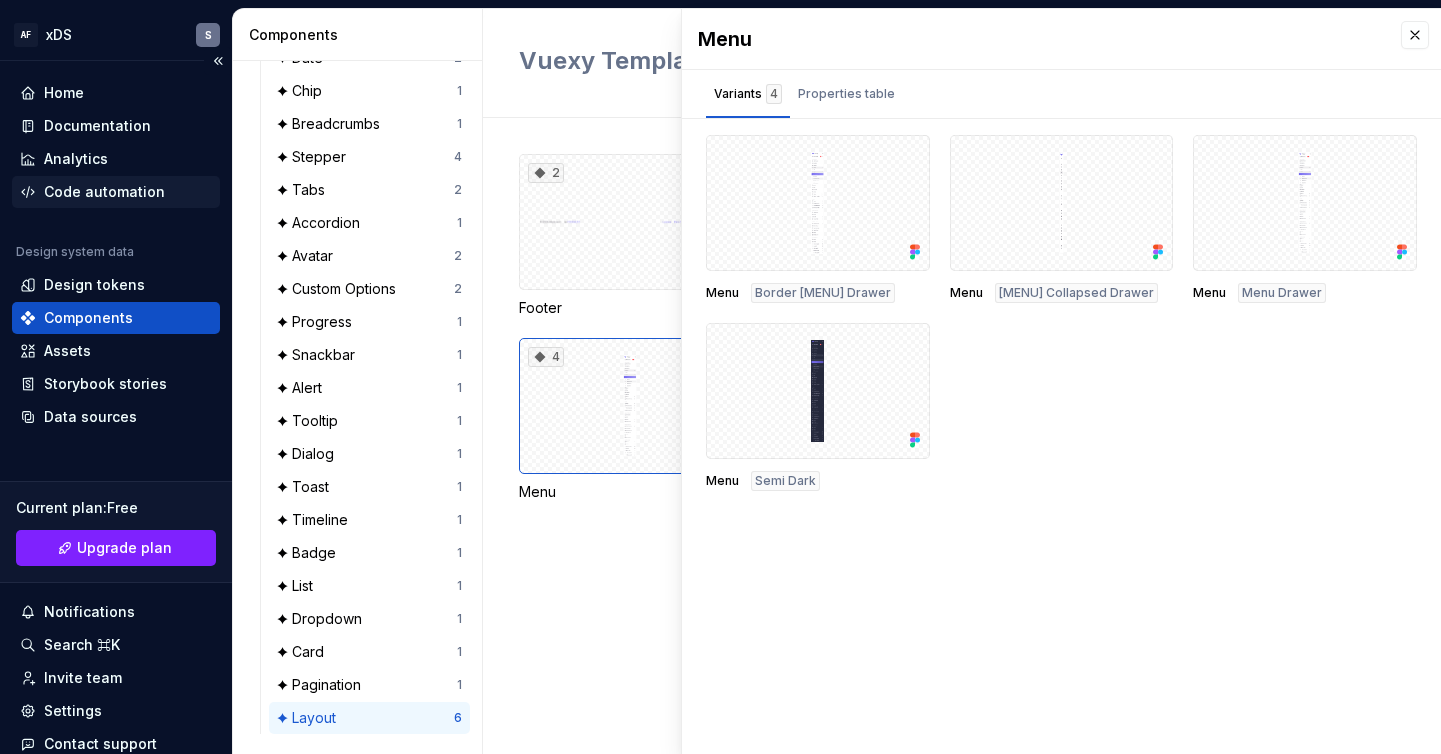 click on "Code automation" at bounding box center [104, 192] 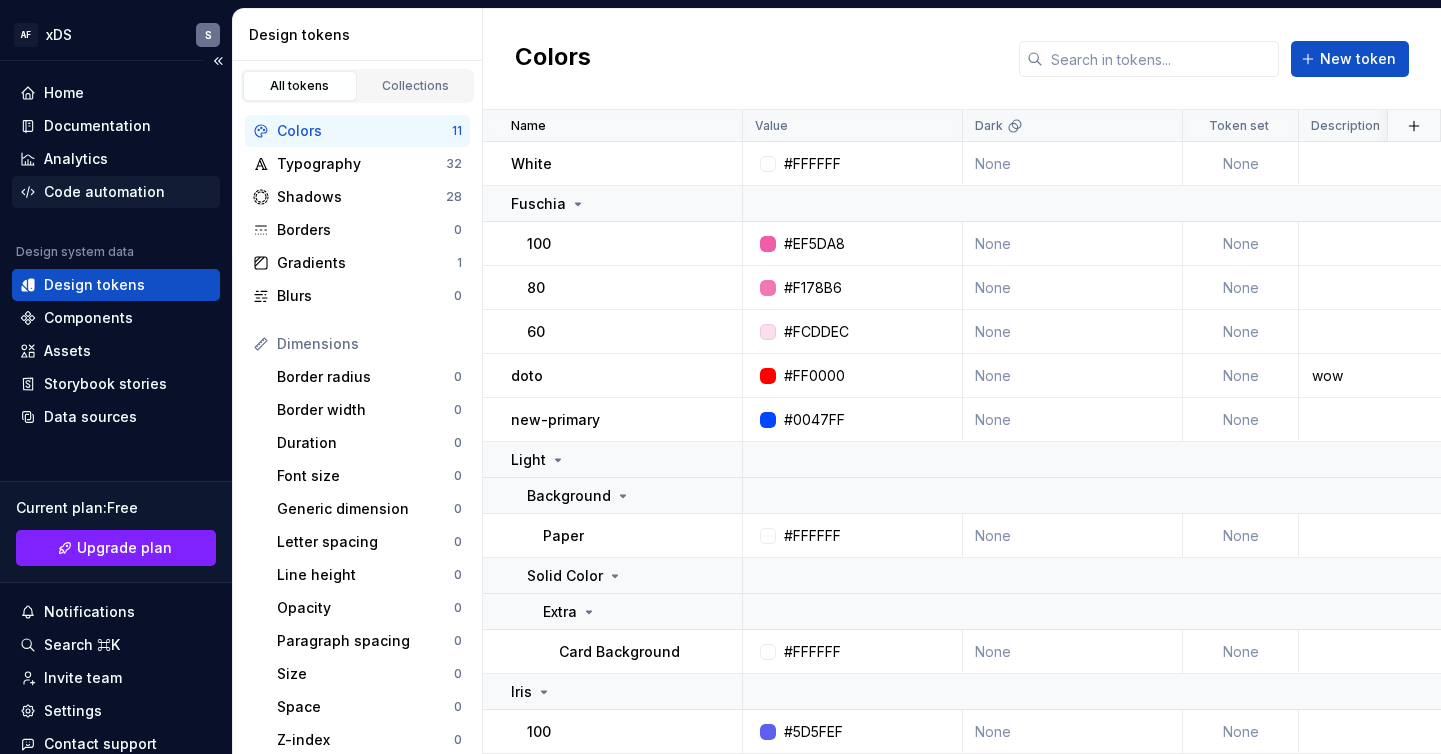 click on "Code automation" at bounding box center (104, 192) 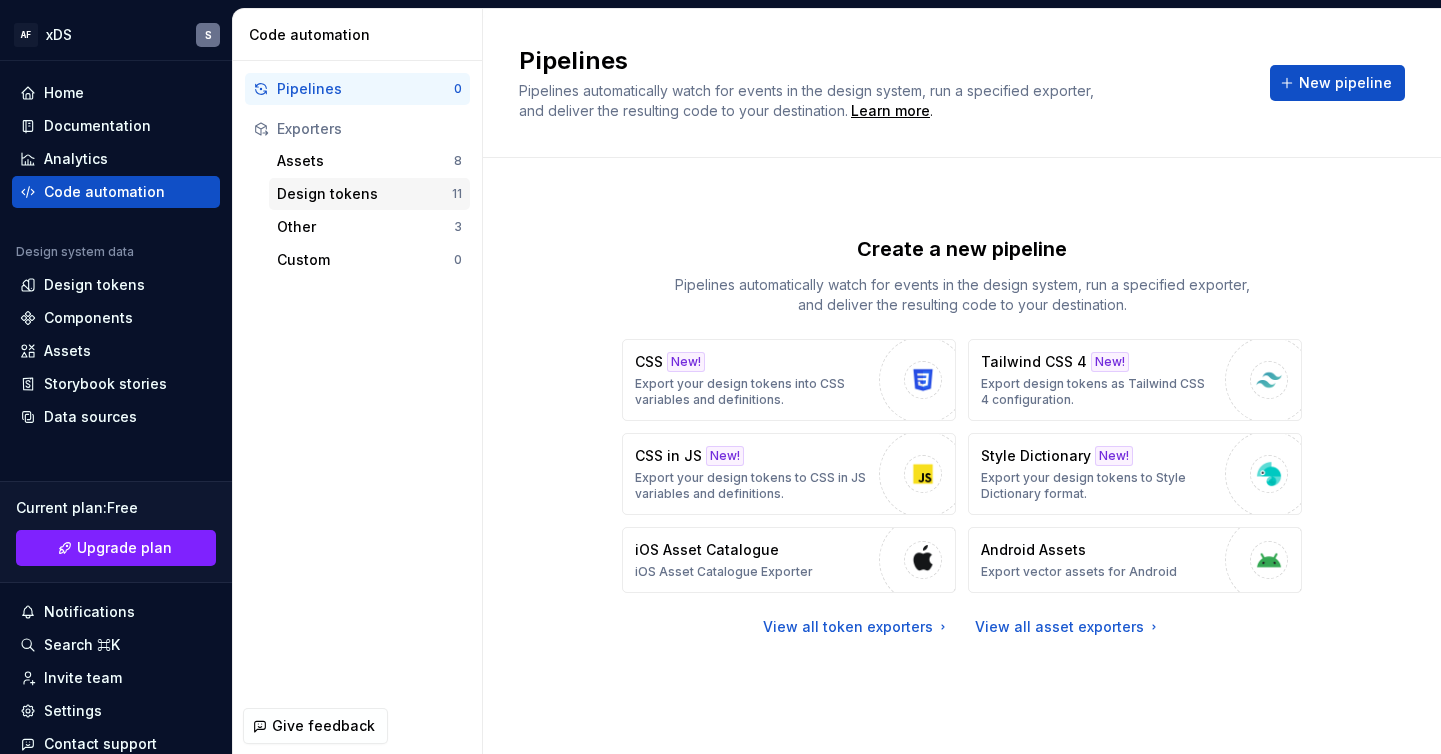 click on "Design tokens" at bounding box center [364, 194] 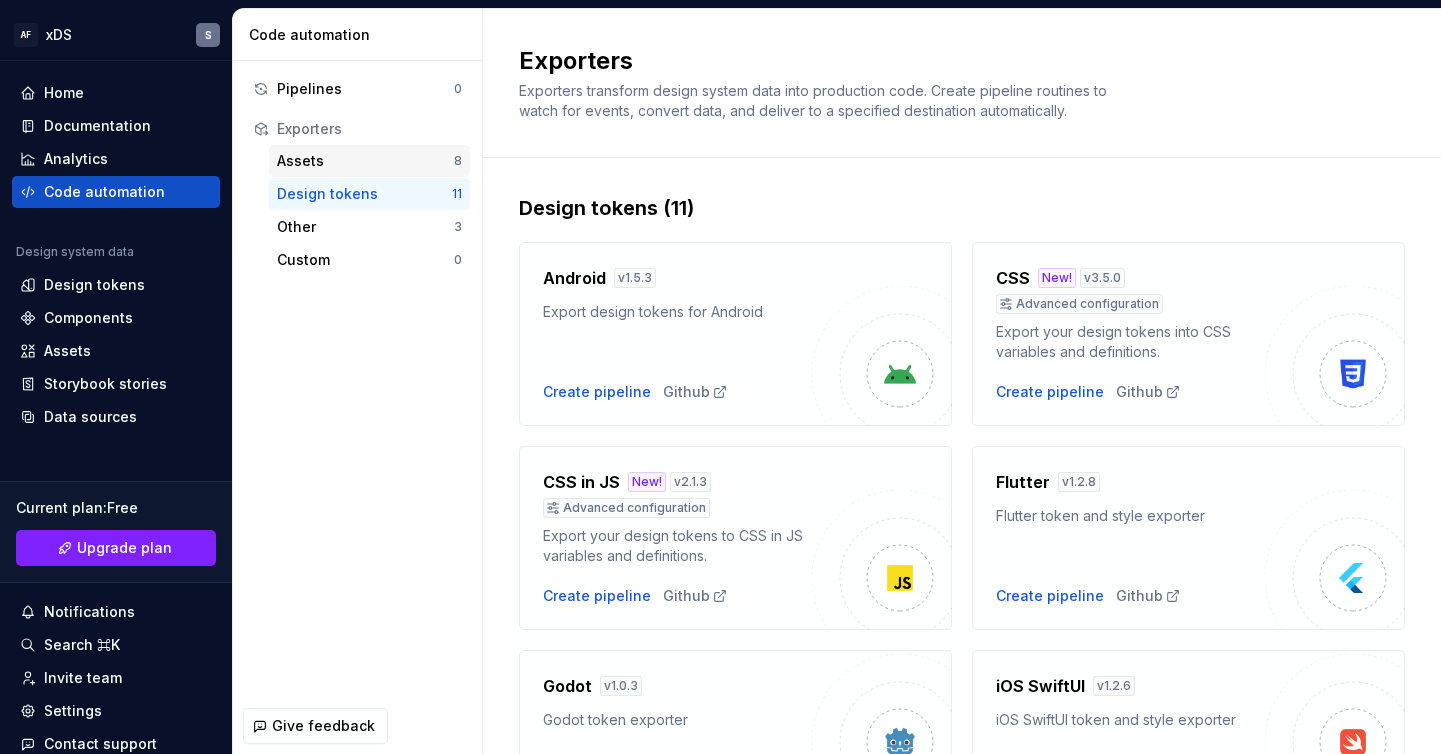 click on "Assets" at bounding box center (365, 161) 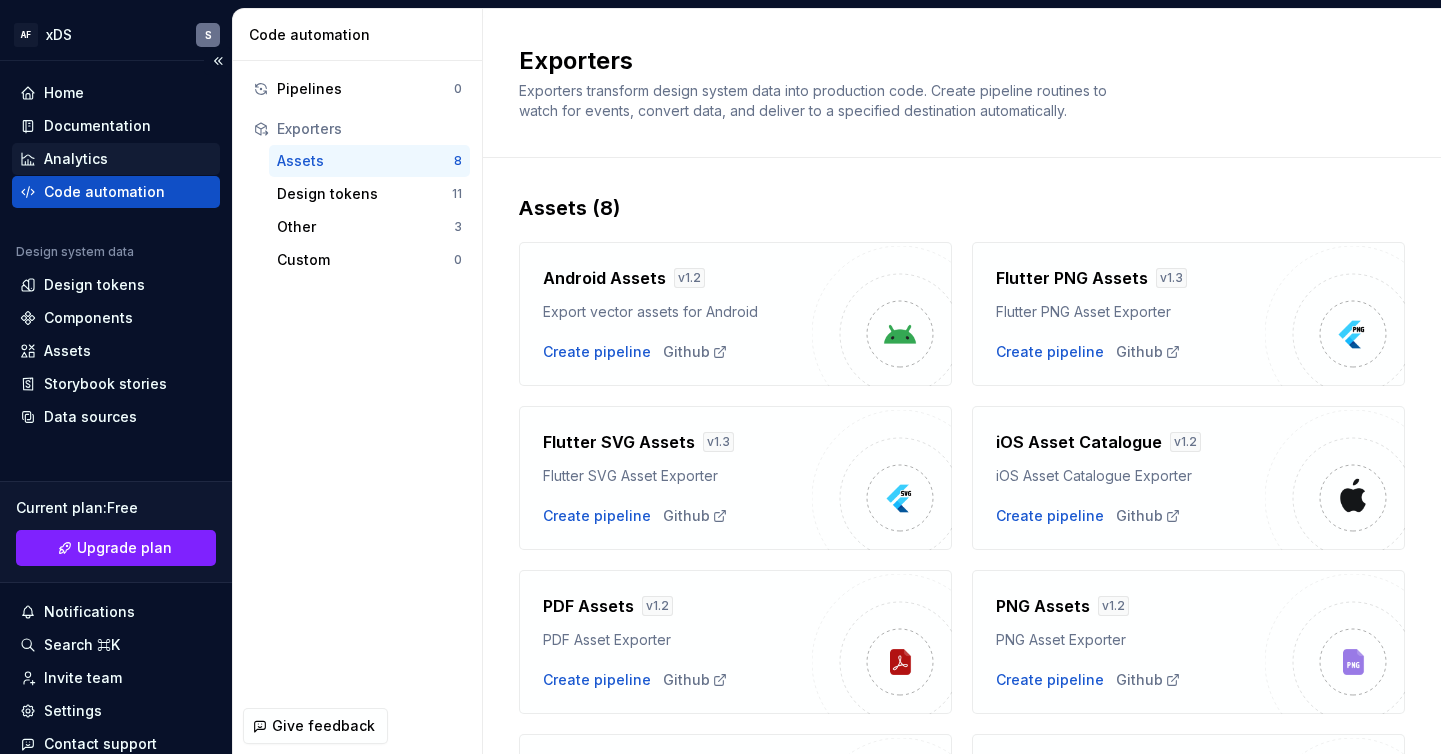 click on "Analytics" at bounding box center [76, 159] 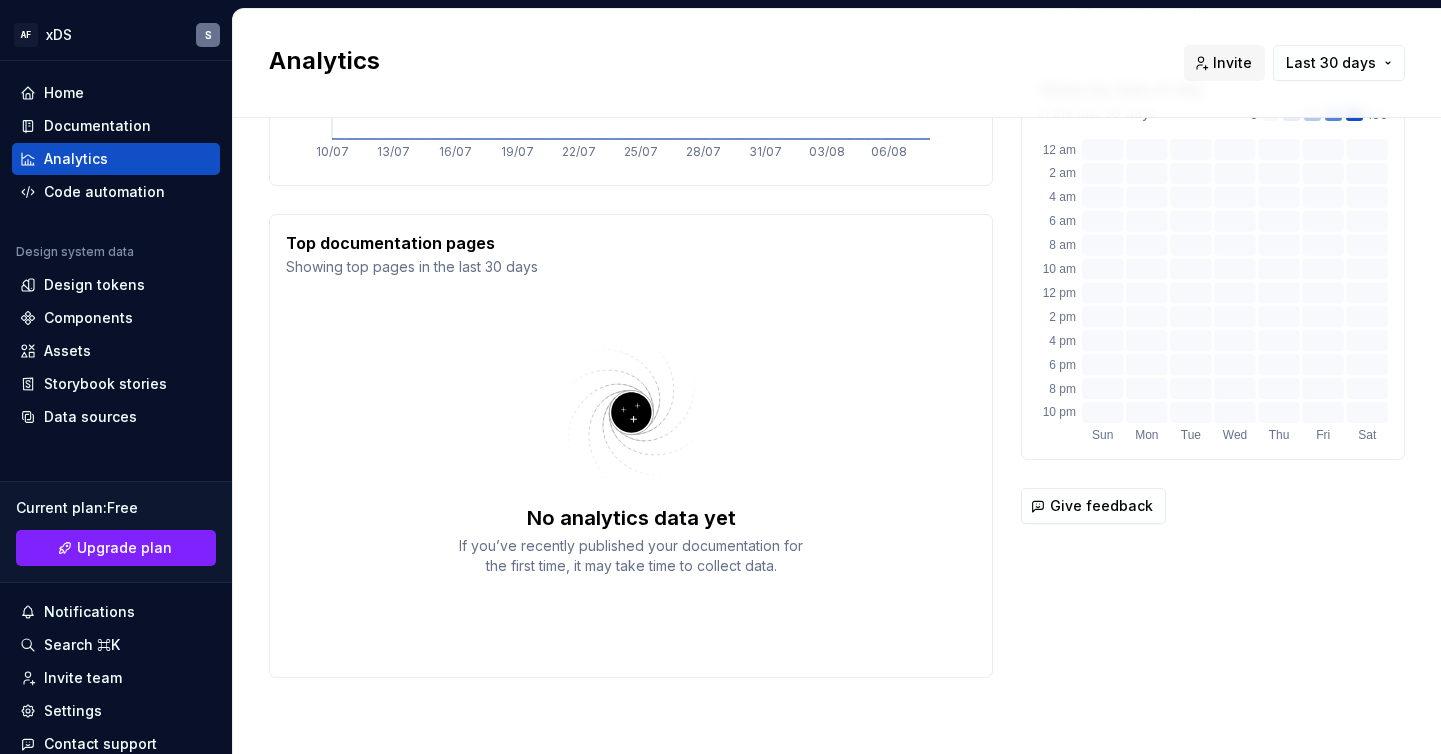 scroll, scrollTop: 416, scrollLeft: 0, axis: vertical 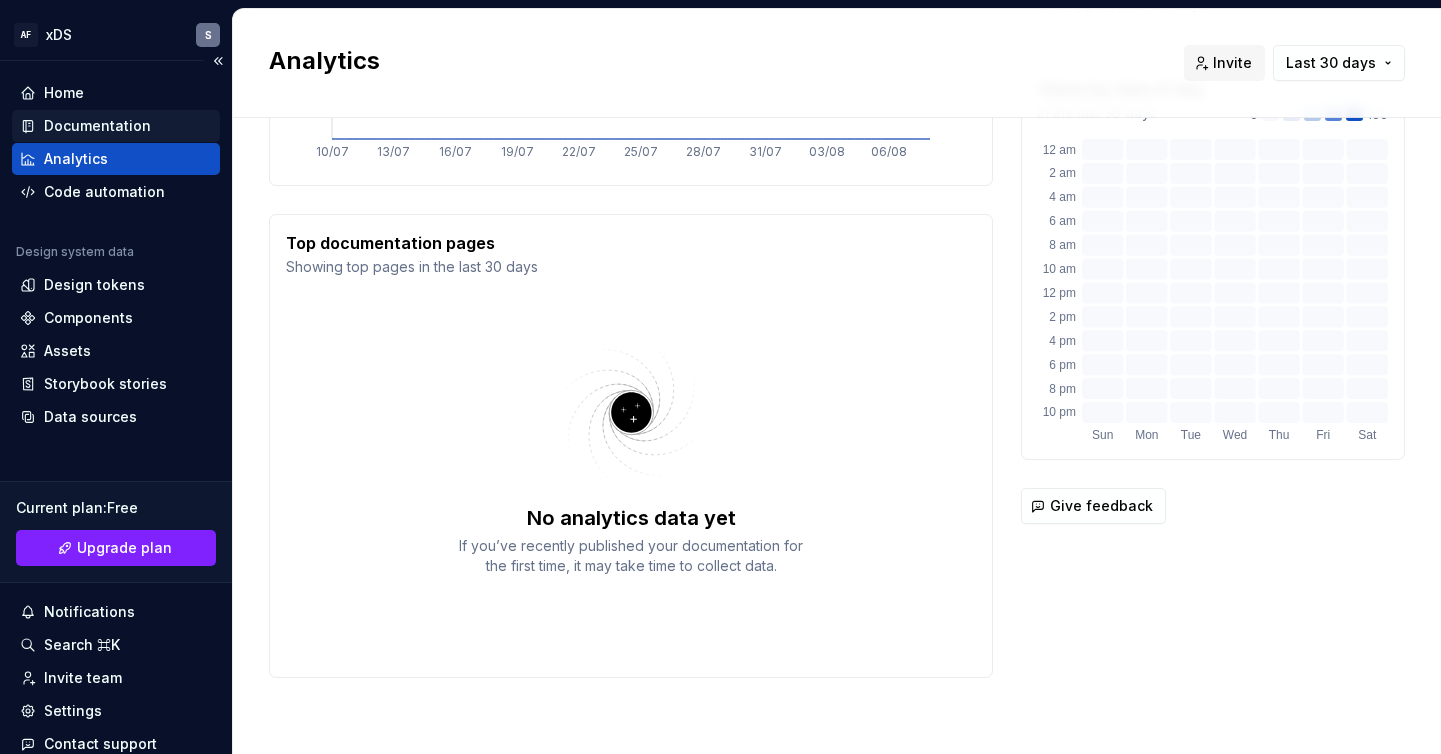 click on "Documentation" at bounding box center [97, 126] 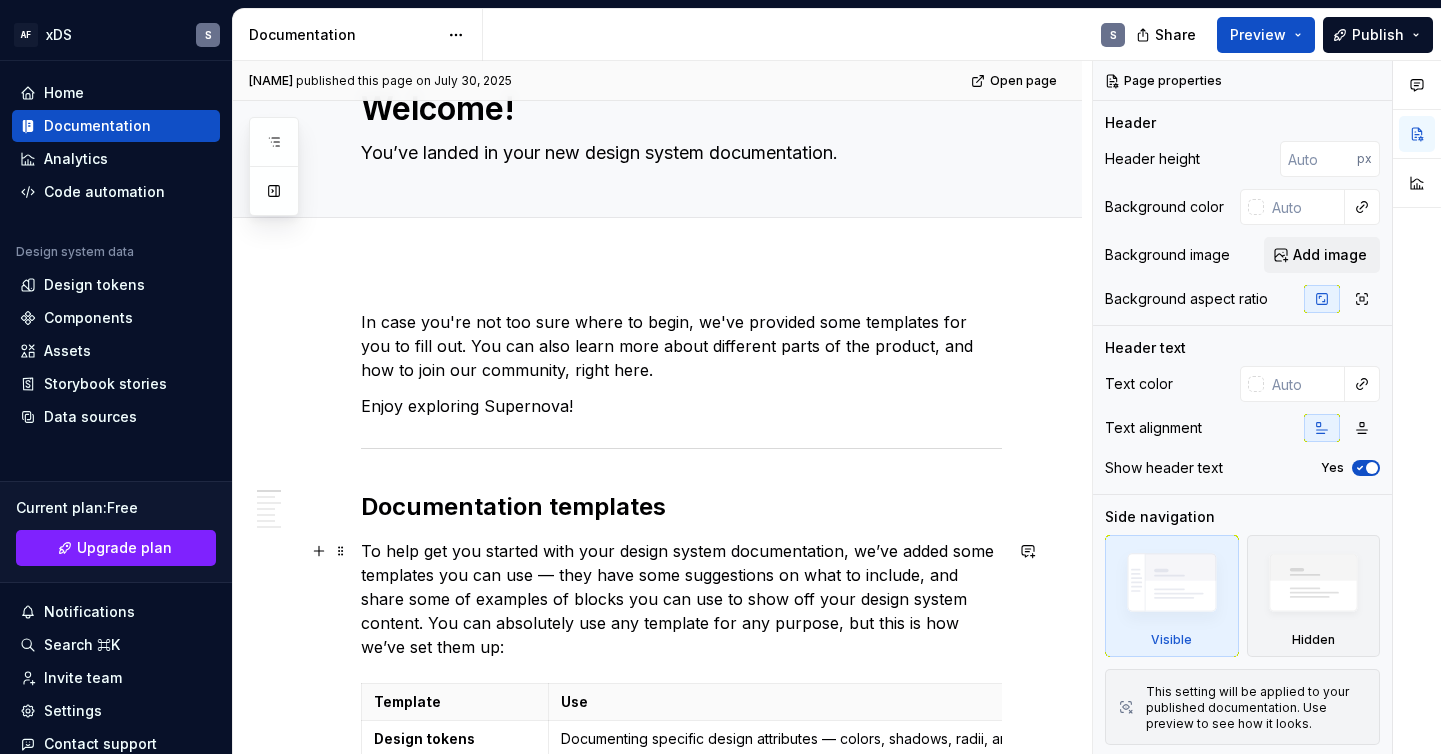 scroll, scrollTop: 103, scrollLeft: 0, axis: vertical 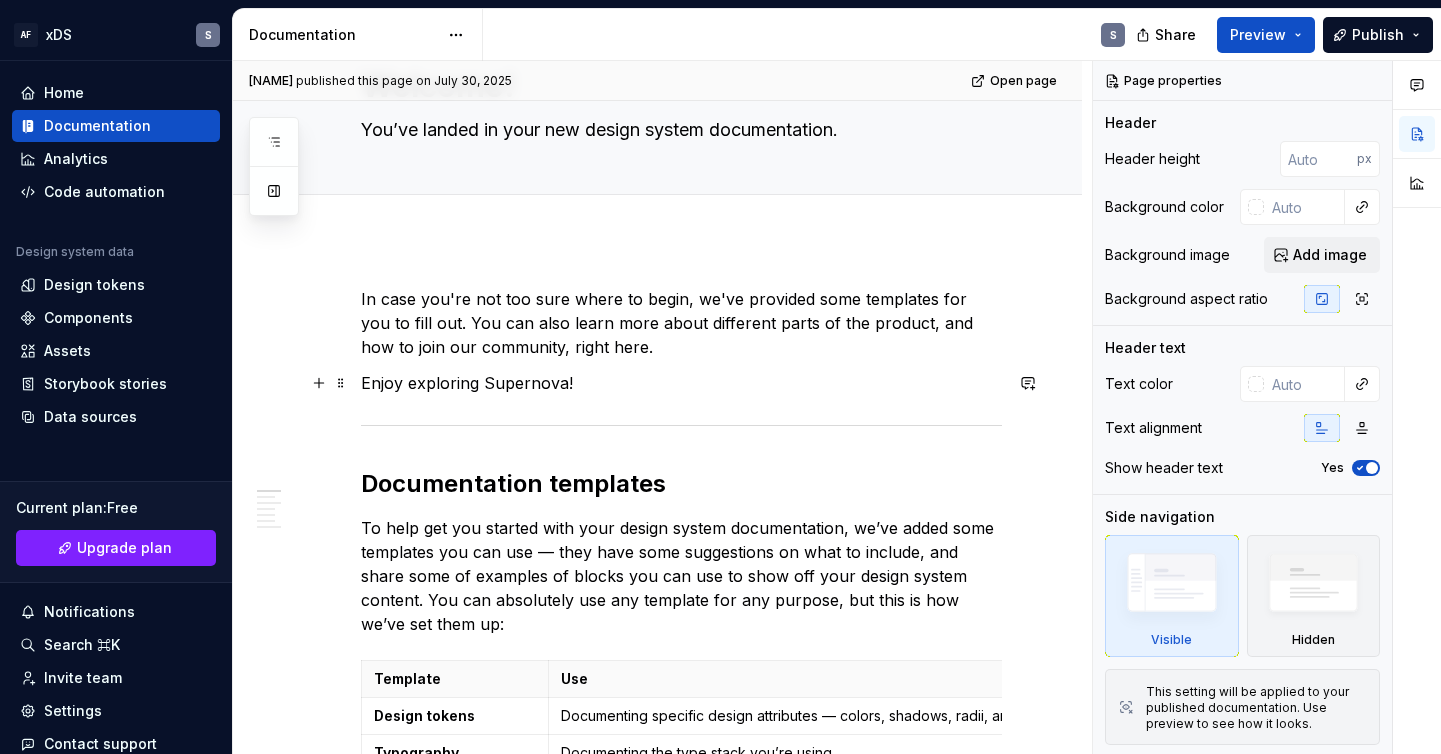 click on "Enjoy exploring Supernova!" at bounding box center (681, 383) 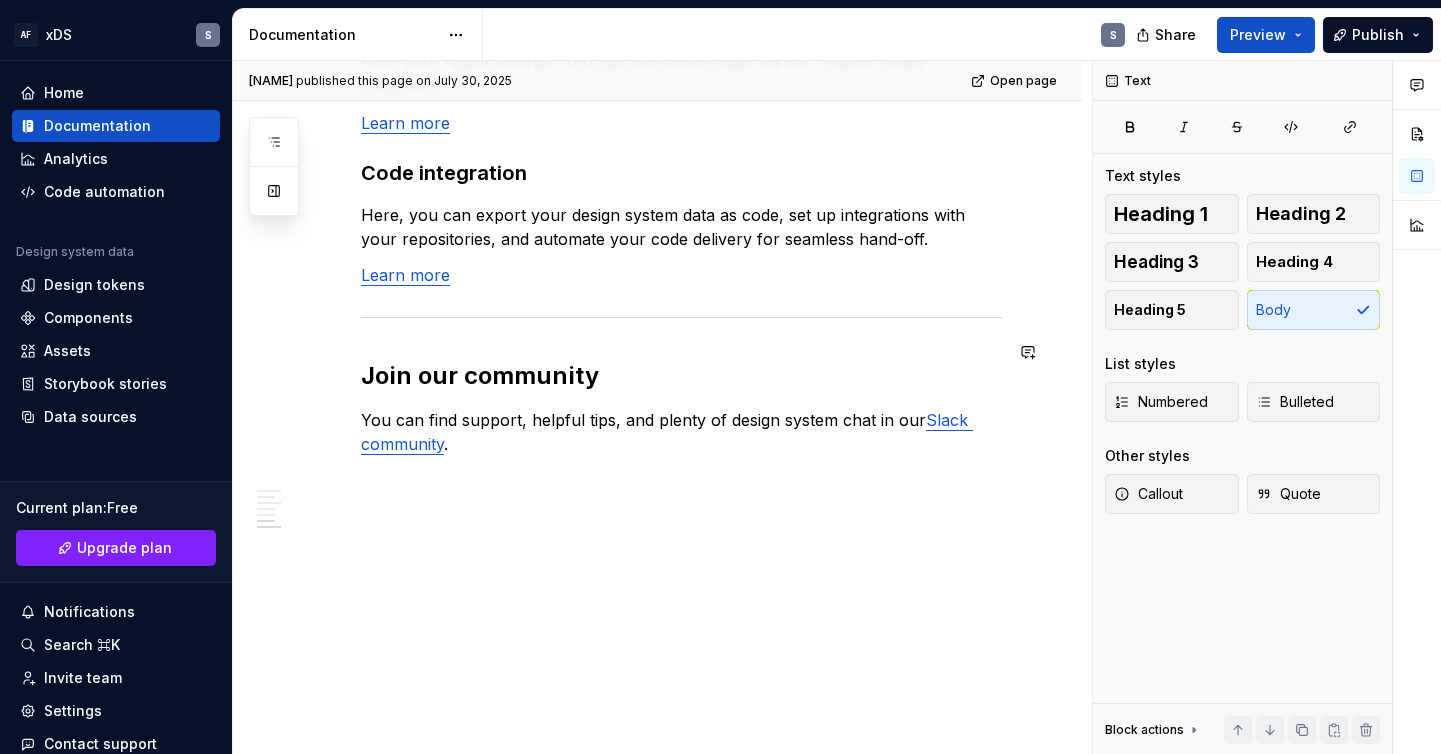 scroll, scrollTop: 1821, scrollLeft: 0, axis: vertical 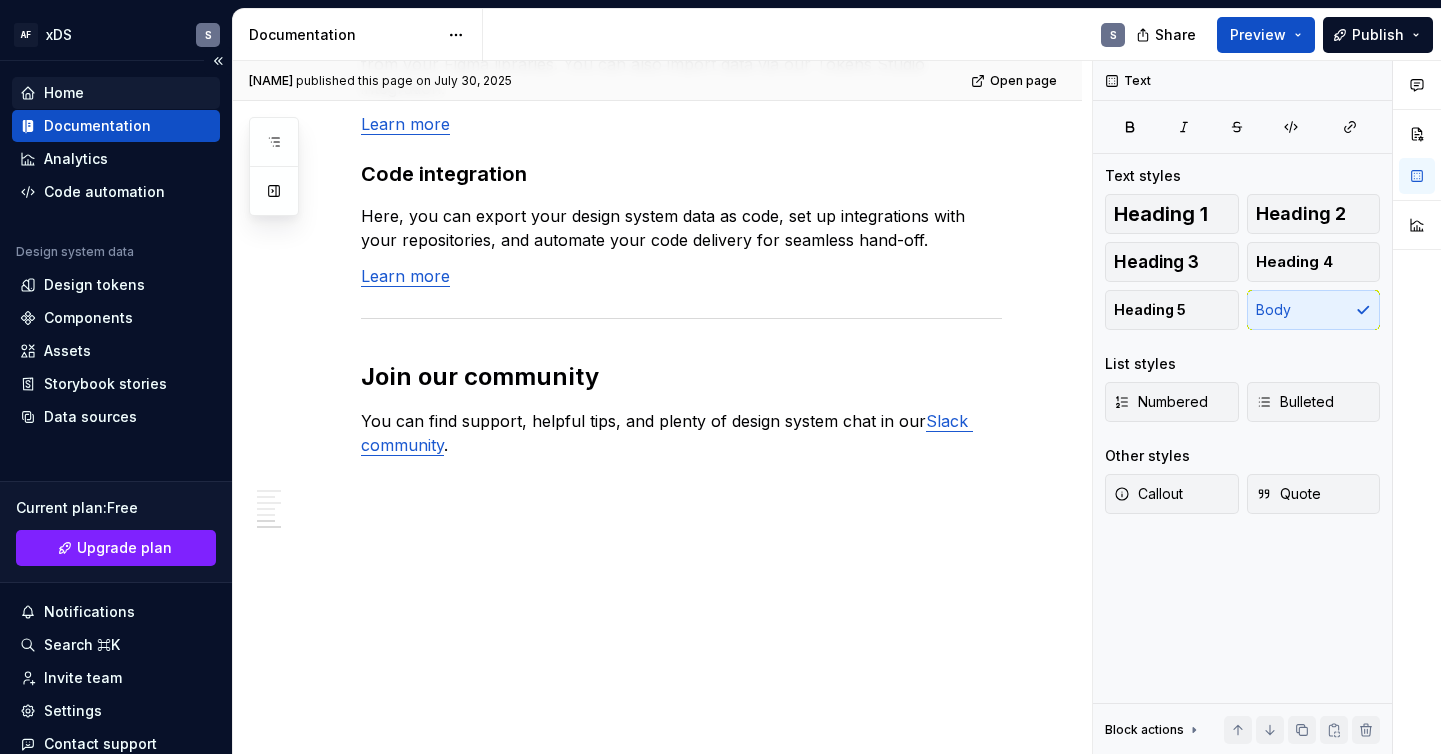click on "Home" at bounding box center (116, 93) 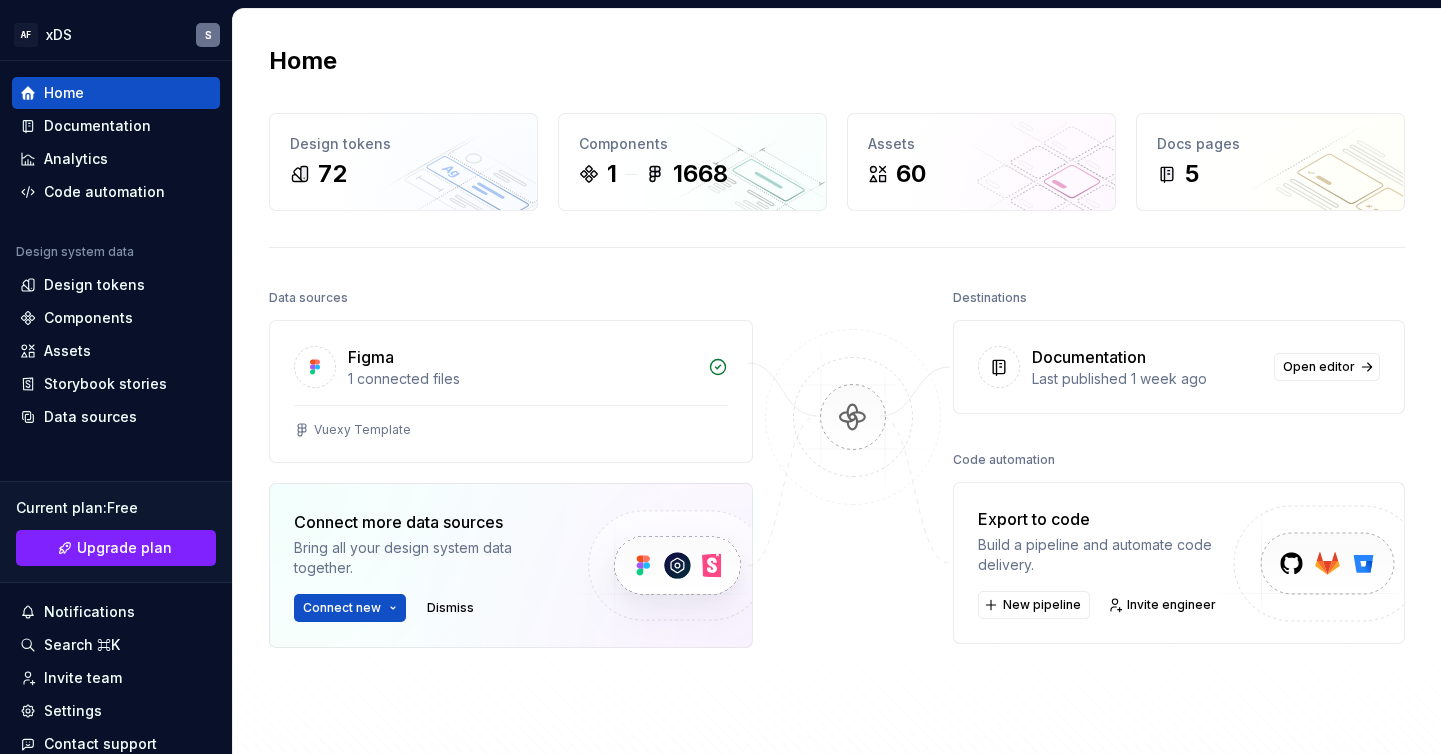 scroll, scrollTop: 0, scrollLeft: 0, axis: both 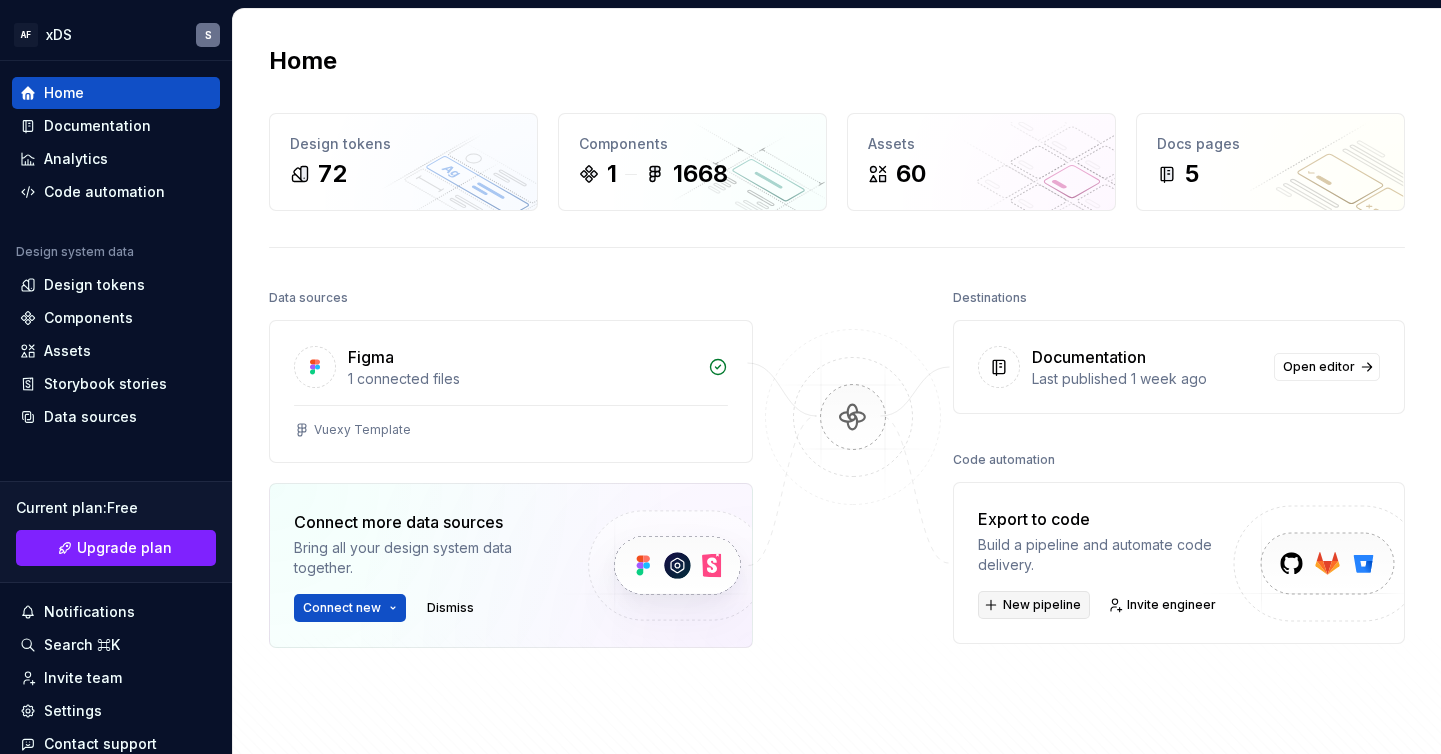 click on "New pipeline" at bounding box center [1042, 605] 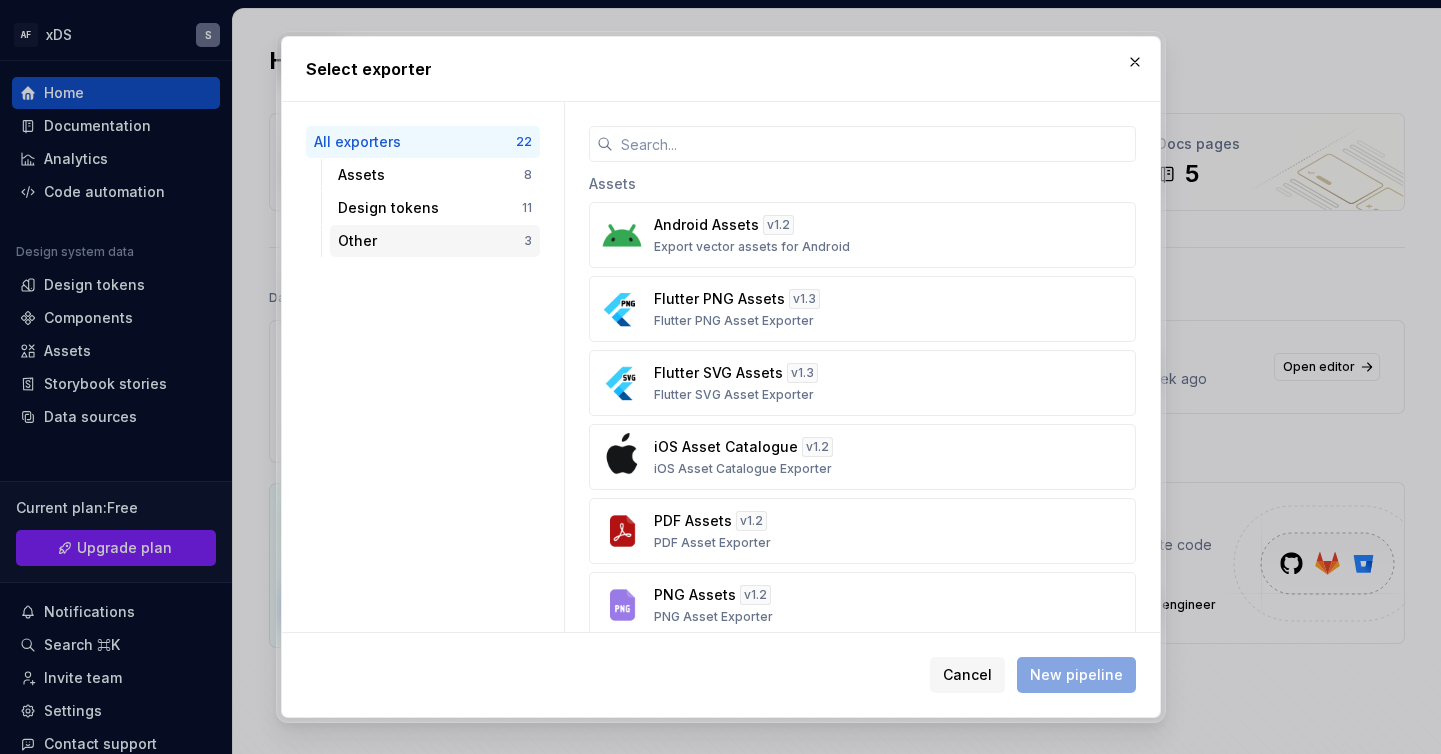 click on "Other" at bounding box center [431, 241] 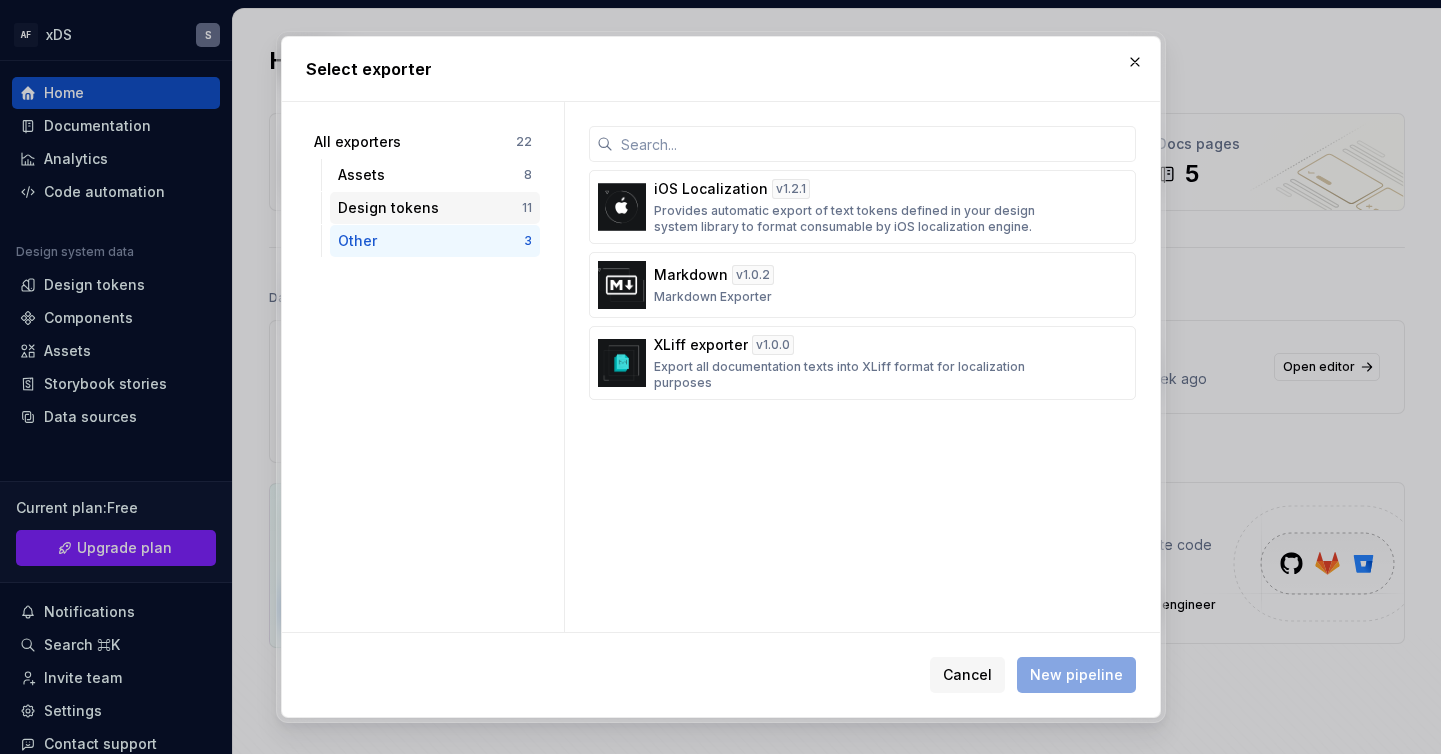 click on "Design tokens" at bounding box center [430, 208] 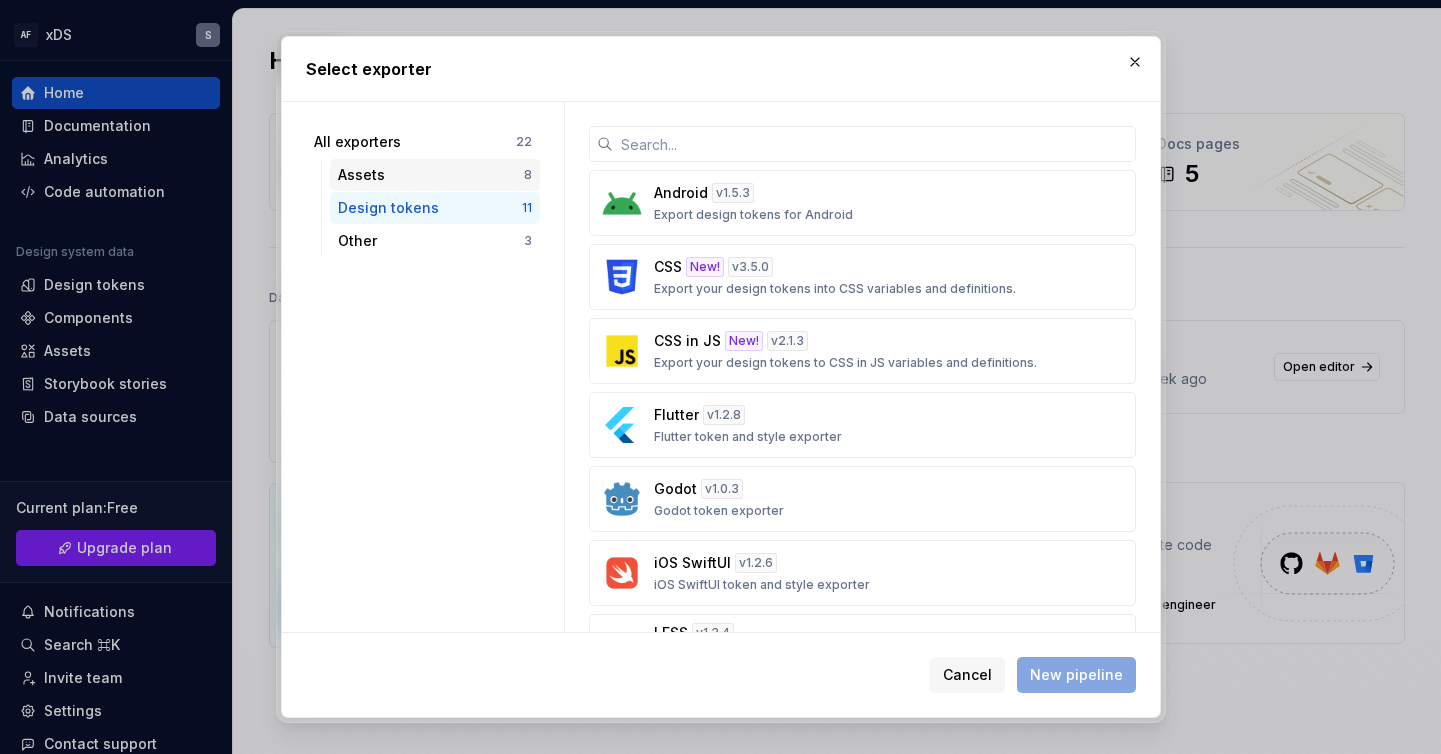 click on "Assets" at bounding box center [431, 175] 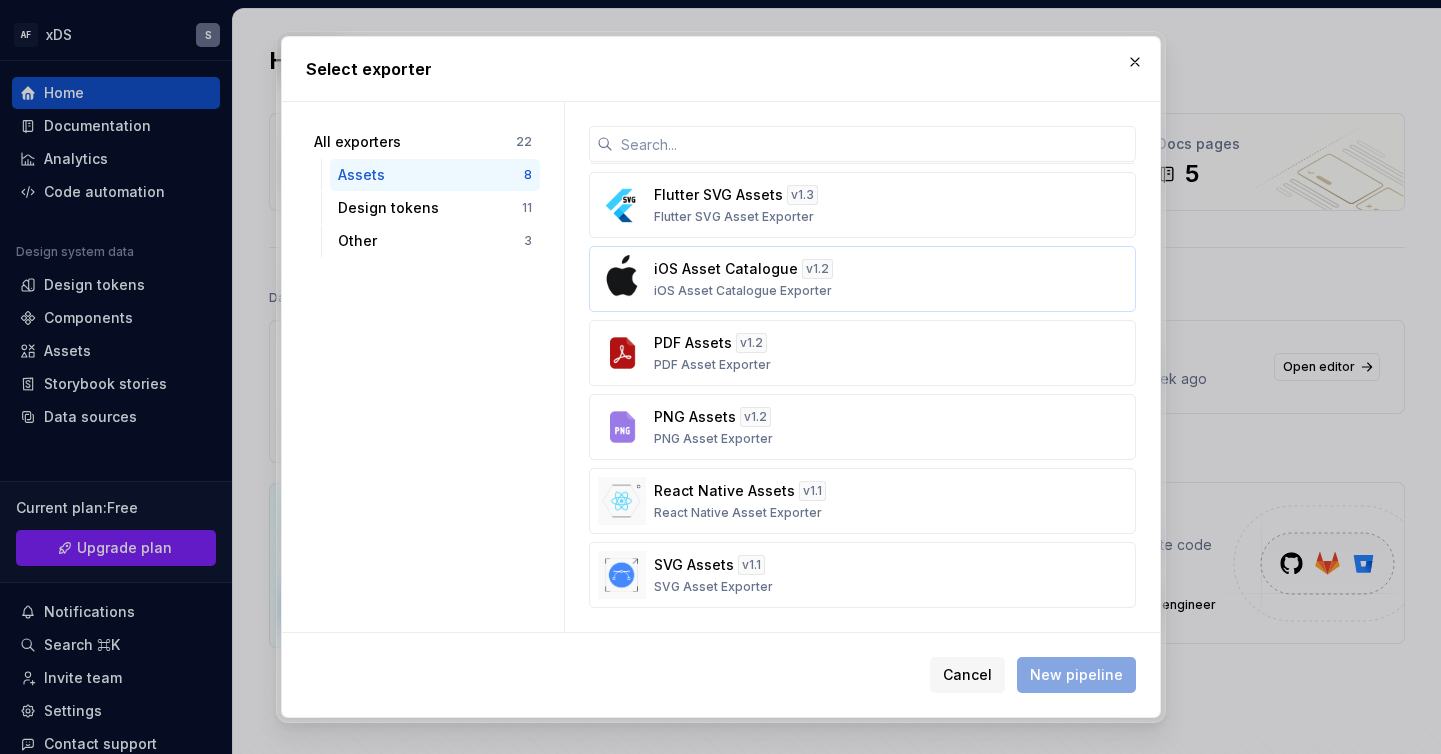 scroll, scrollTop: 146, scrollLeft: 0, axis: vertical 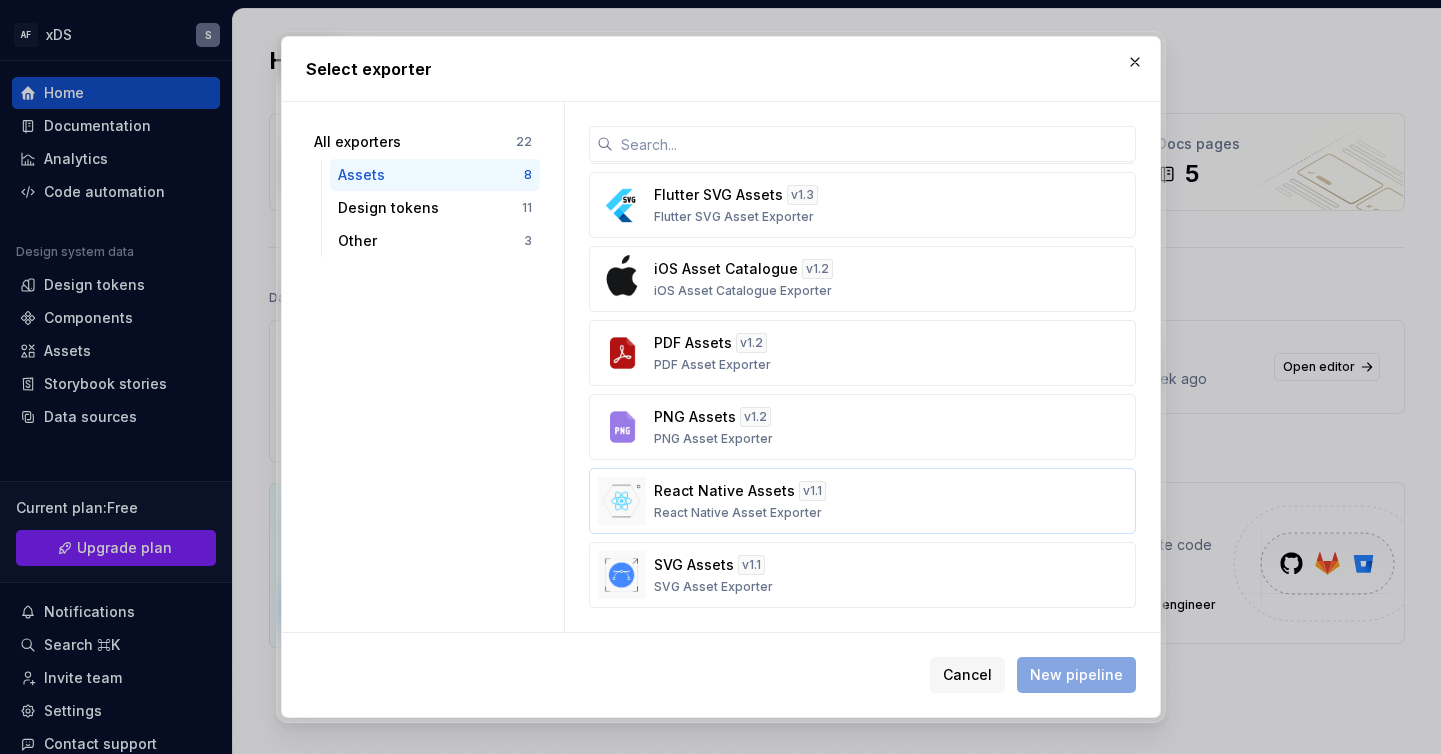 click on "React Native Assets v 1.1 React Native Asset Exporter" at bounding box center (856, 501) 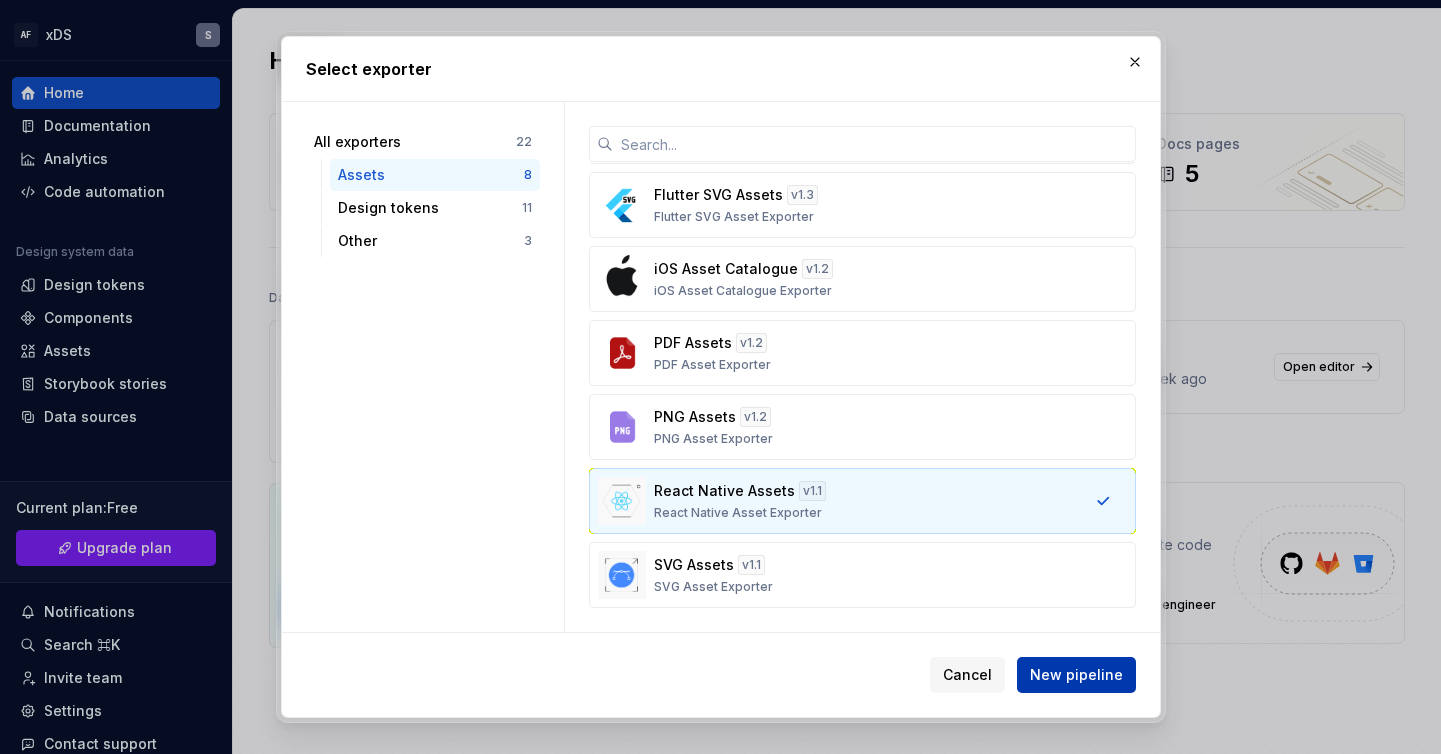 click on "New pipeline" at bounding box center (1076, 675) 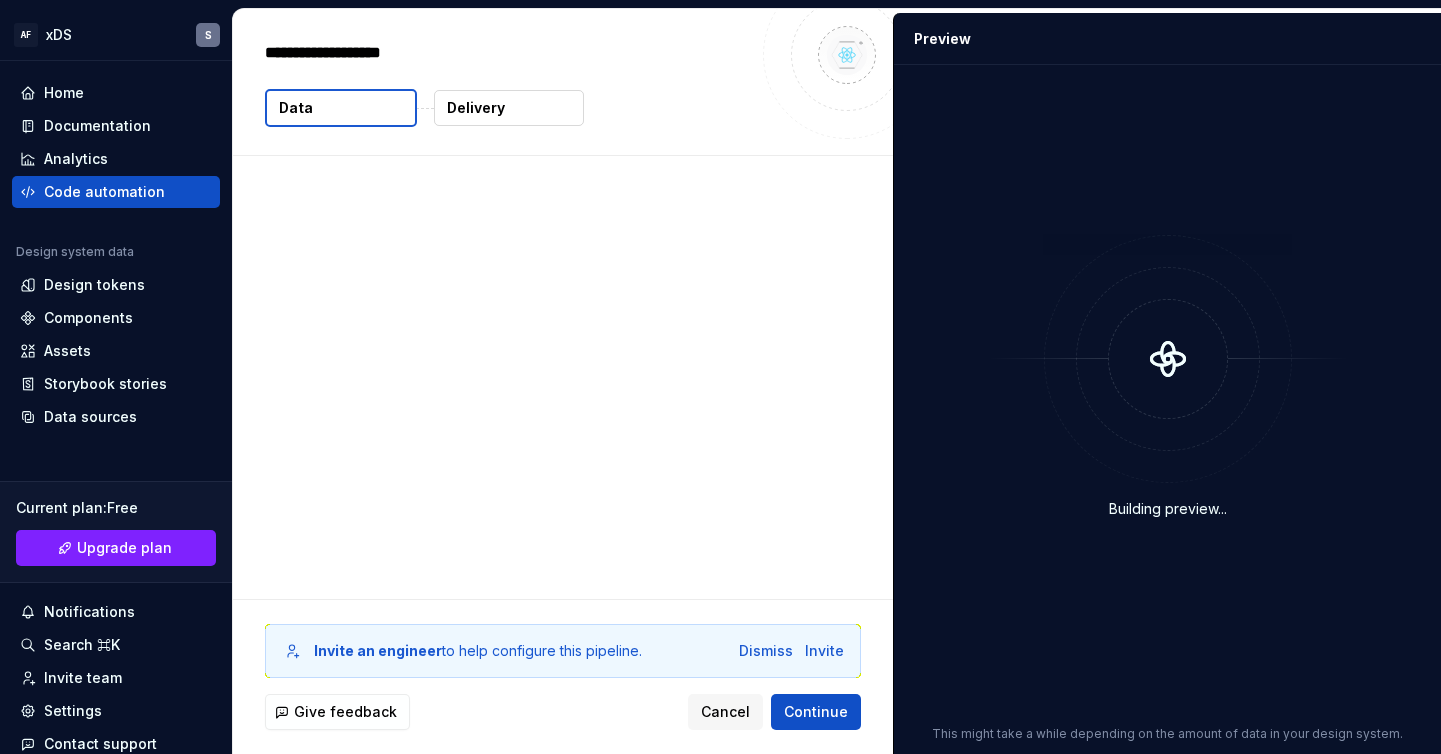 type on "*" 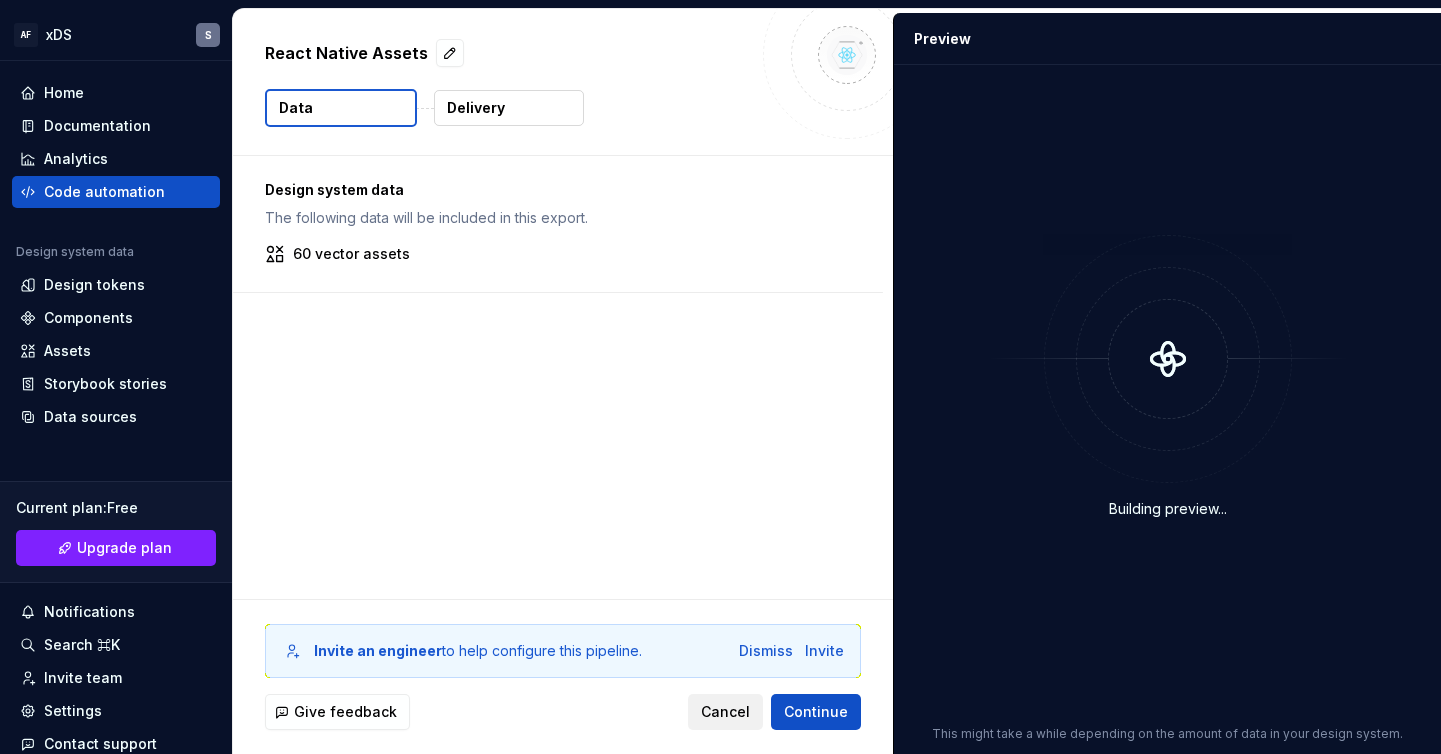 click on "Cancel" at bounding box center [725, 712] 